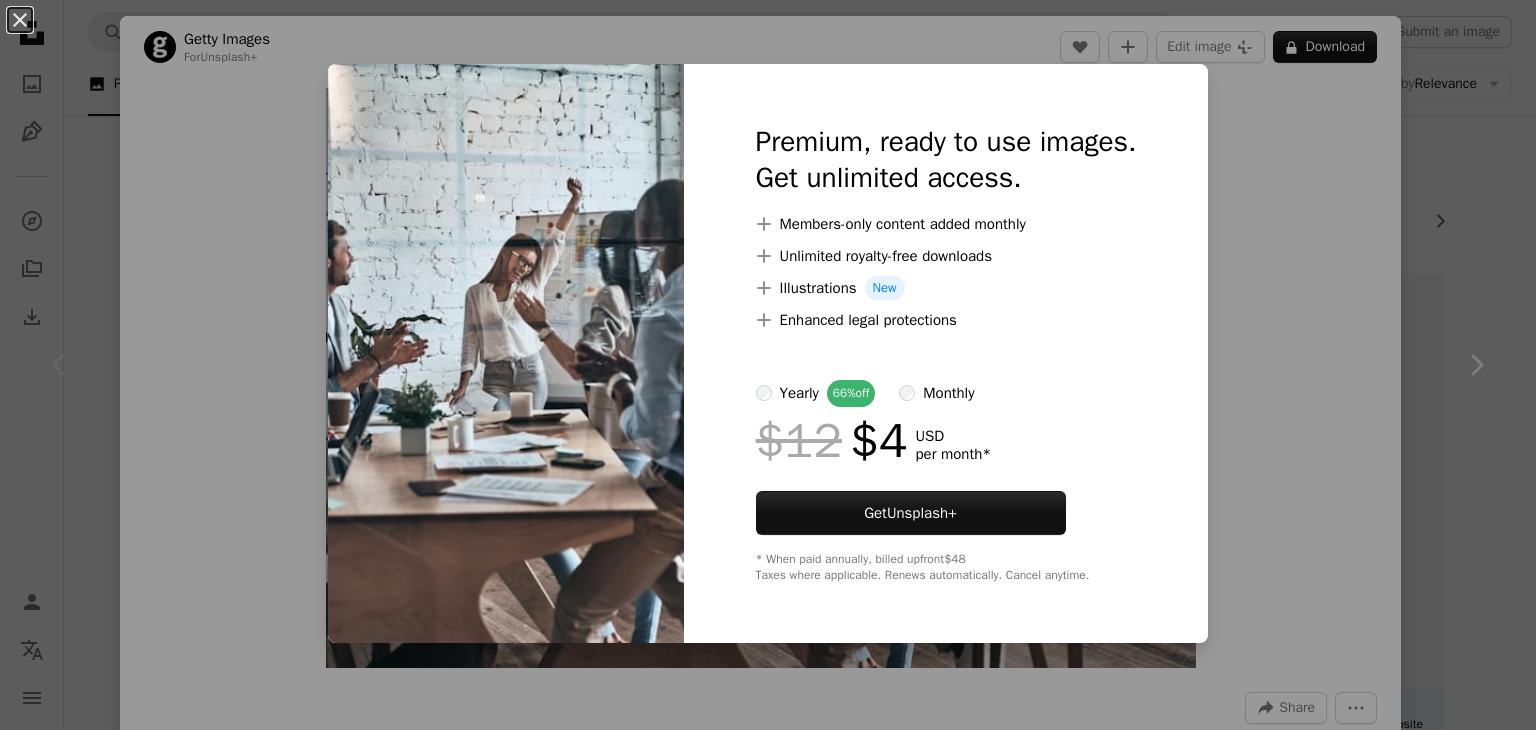 scroll, scrollTop: 0, scrollLeft: 0, axis: both 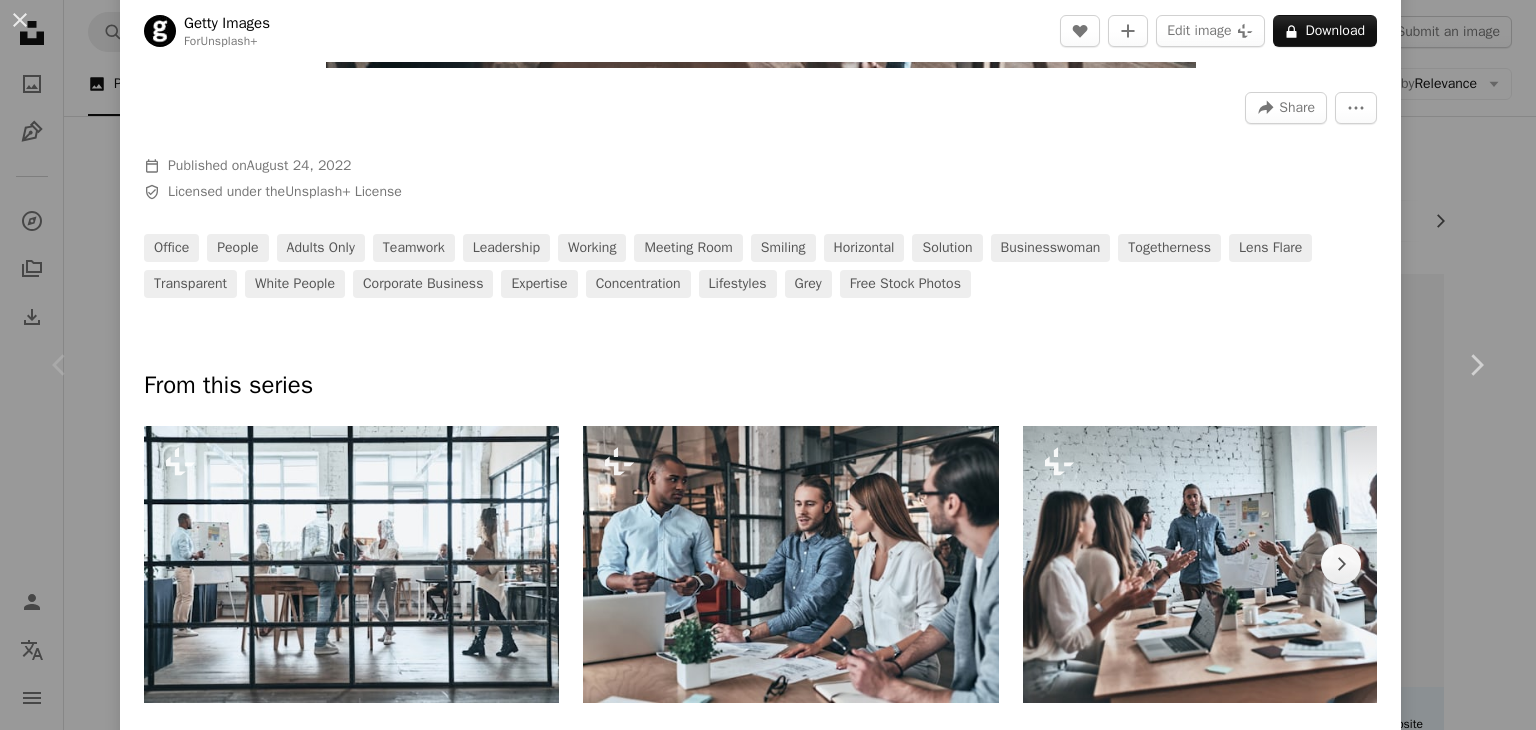 click at bounding box center (1230, 564) 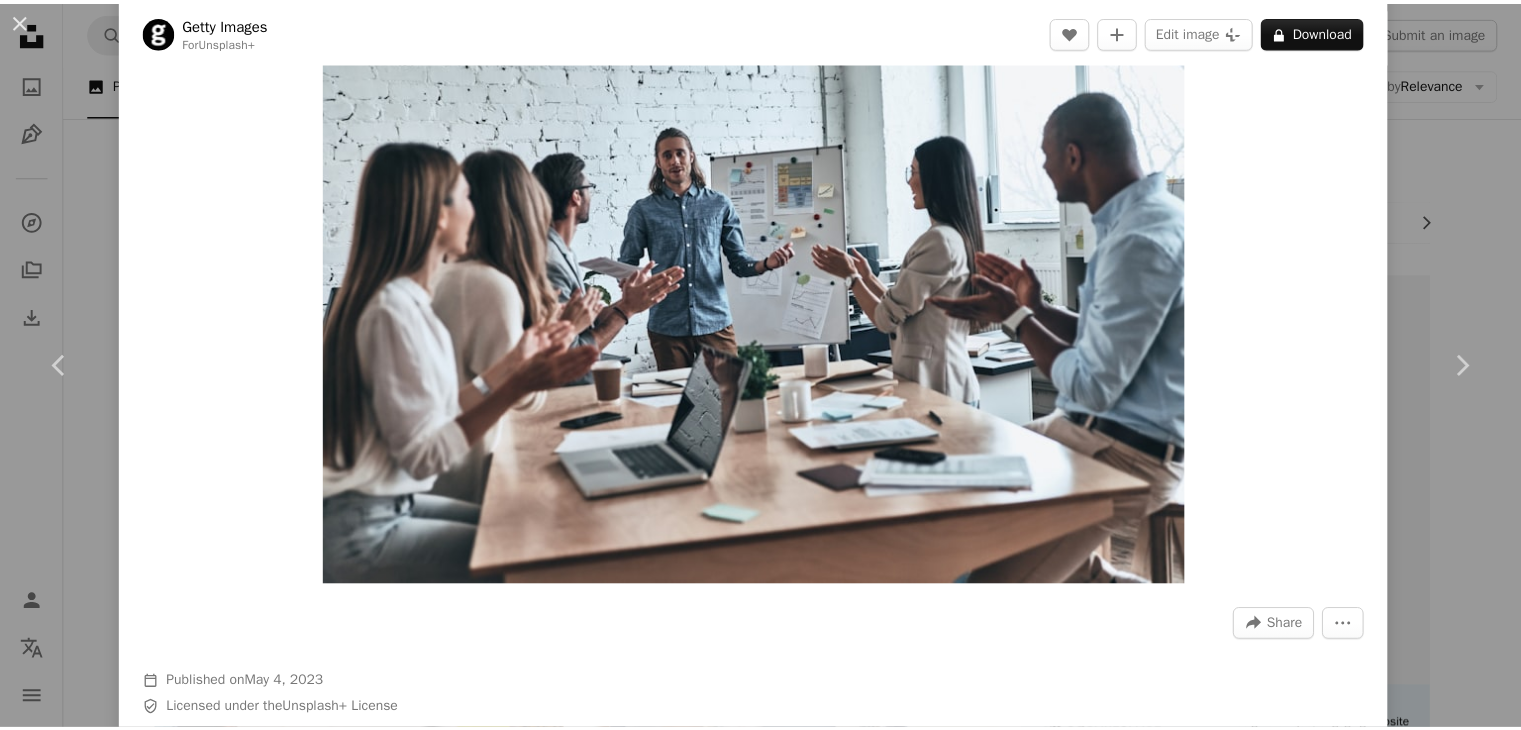 scroll, scrollTop: 0, scrollLeft: 0, axis: both 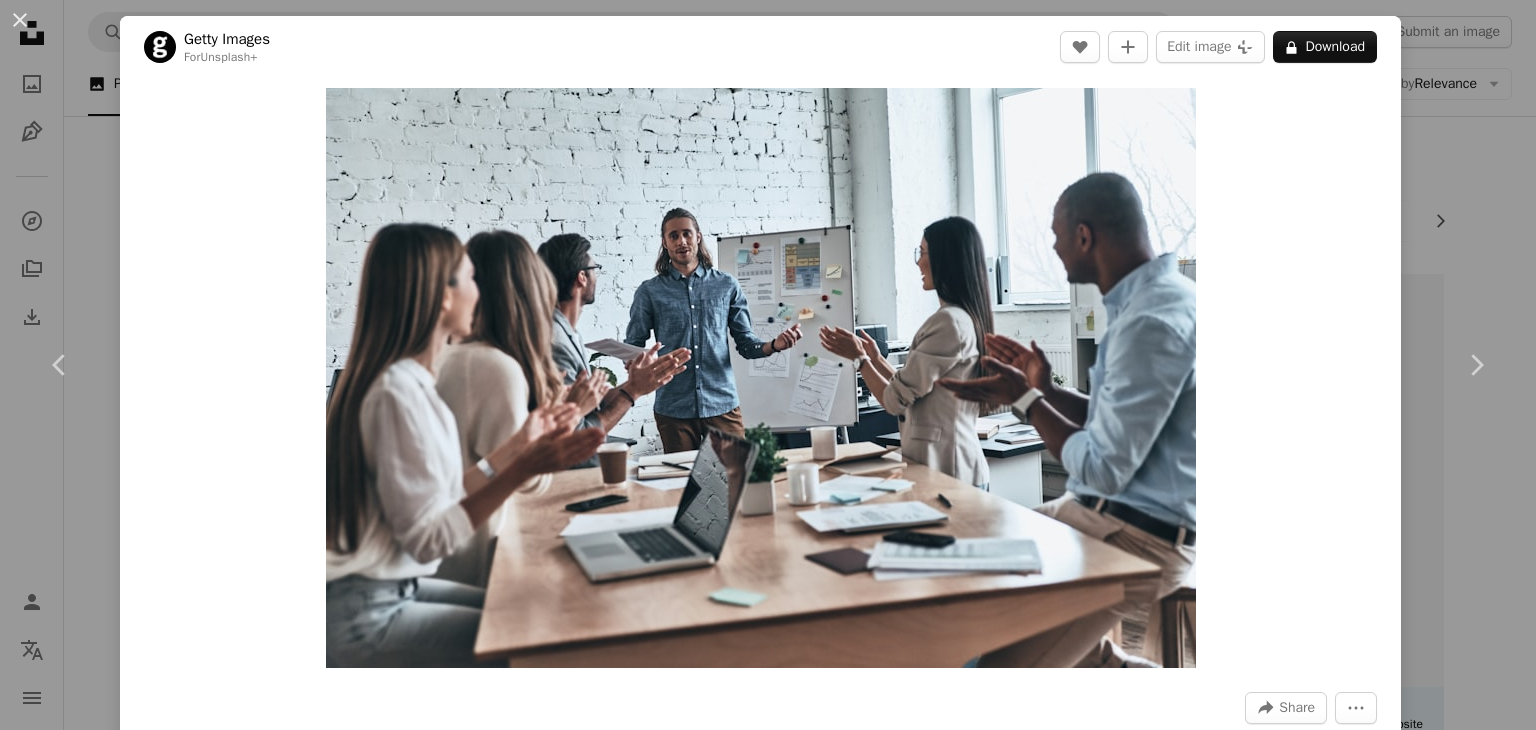 click on "An X shape" at bounding box center [20, 20] 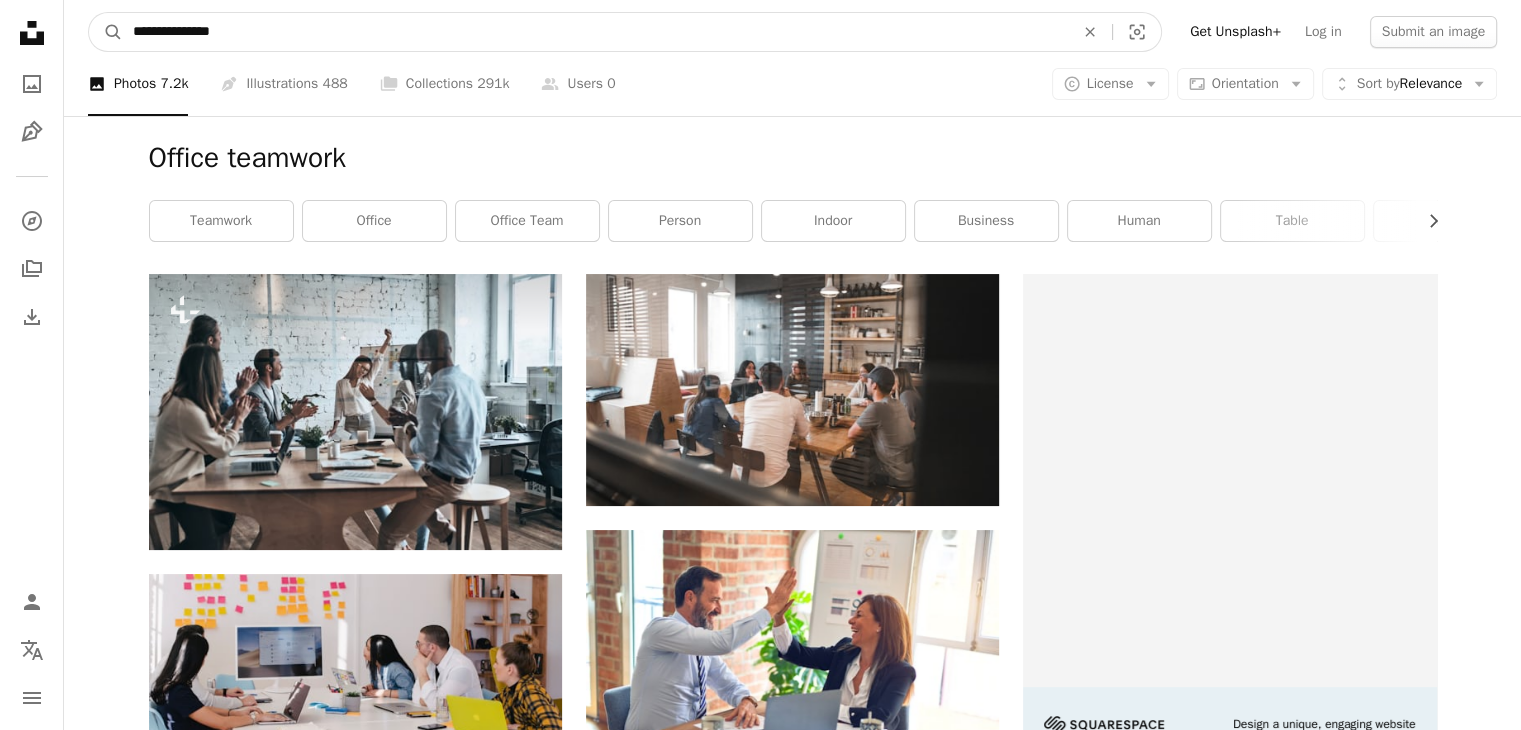 click on "**********" at bounding box center (595, 32) 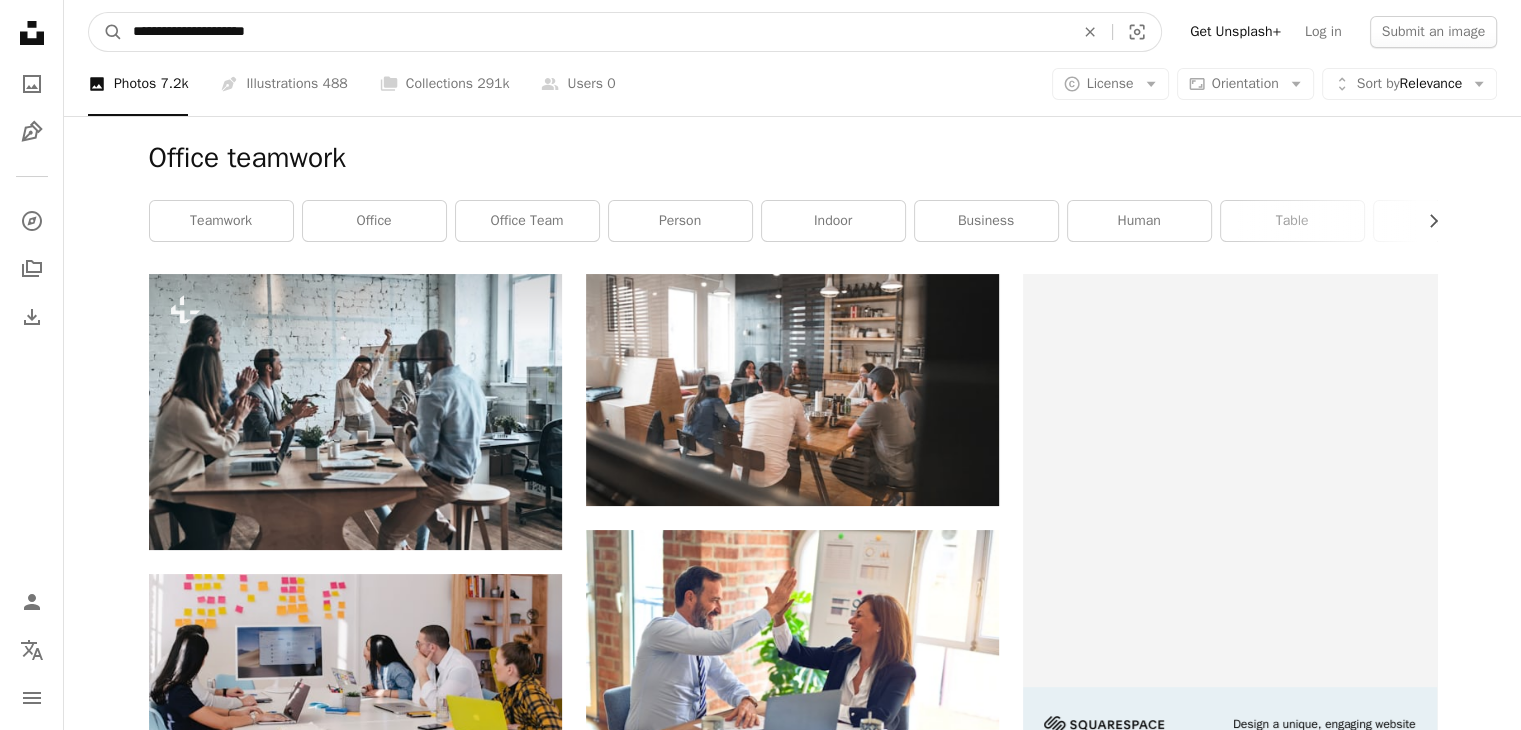 type on "**********" 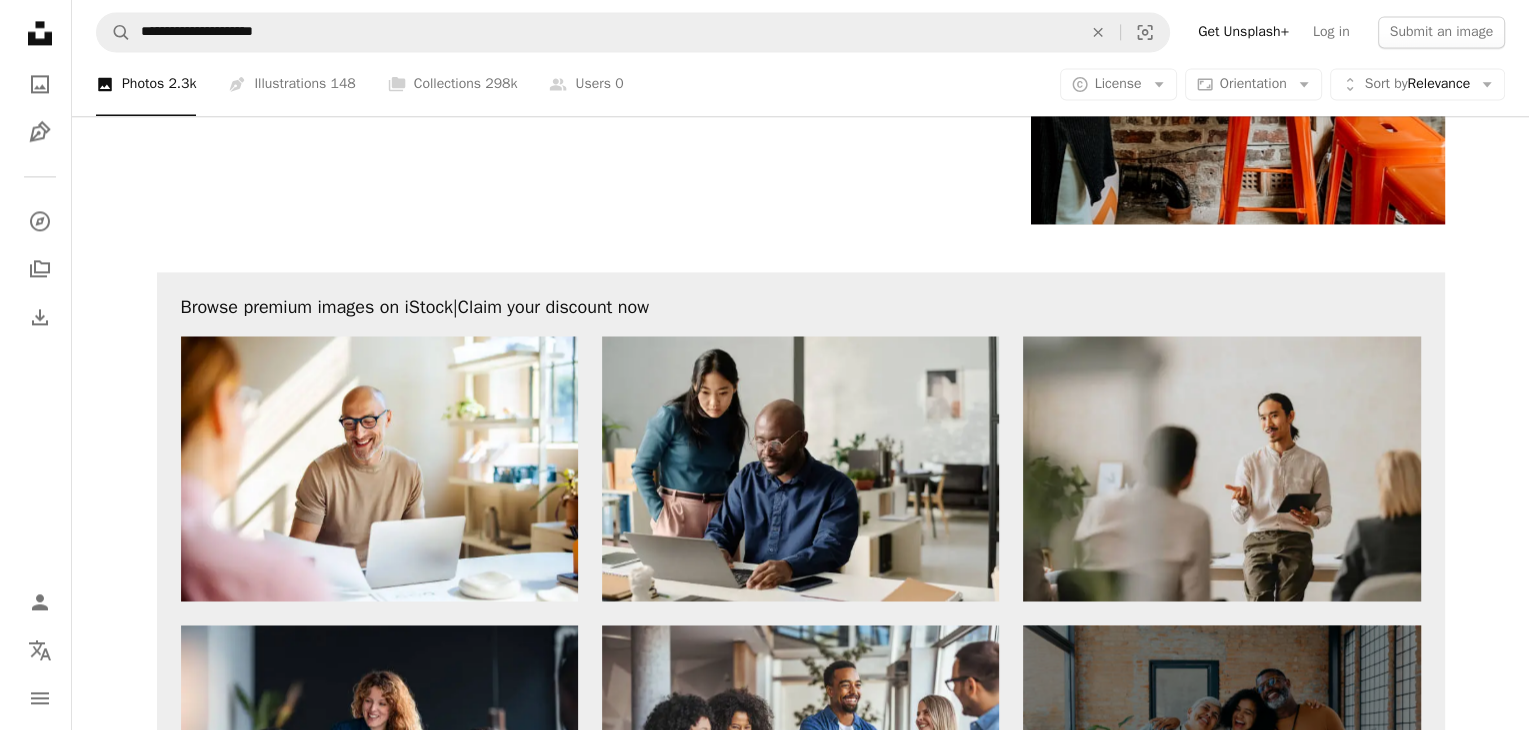 scroll, scrollTop: 2600, scrollLeft: 0, axis: vertical 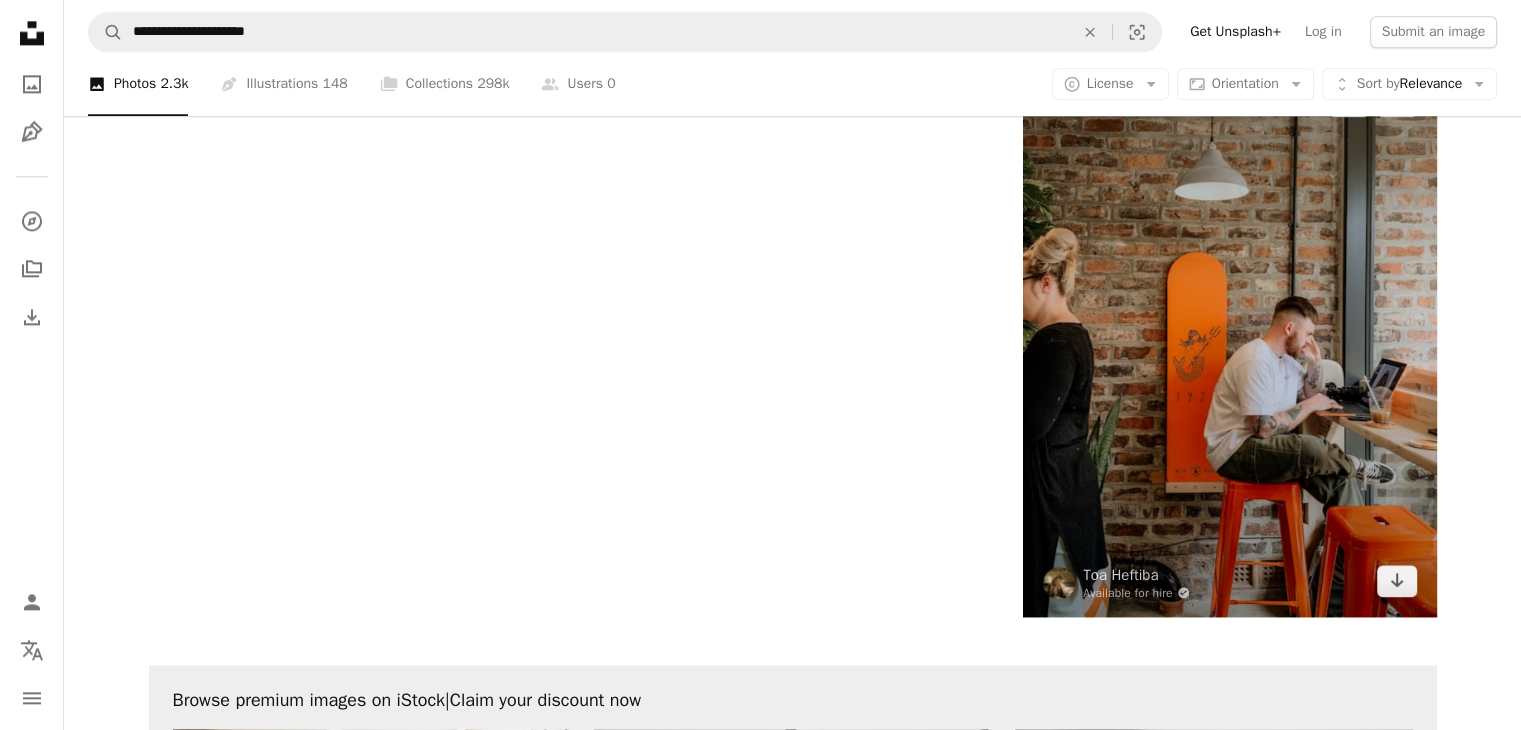 click at bounding box center [1229, 340] 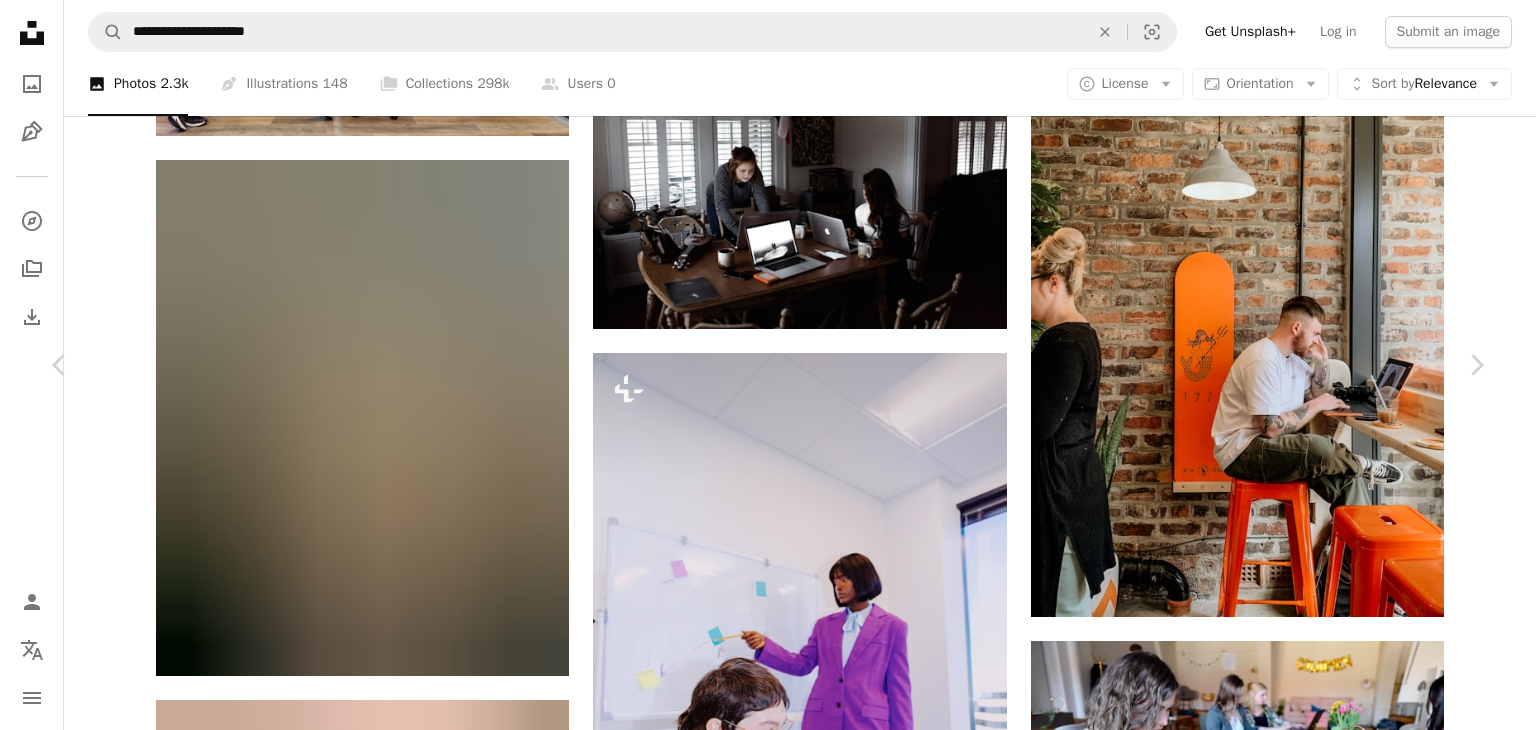 scroll, scrollTop: 0, scrollLeft: 0, axis: both 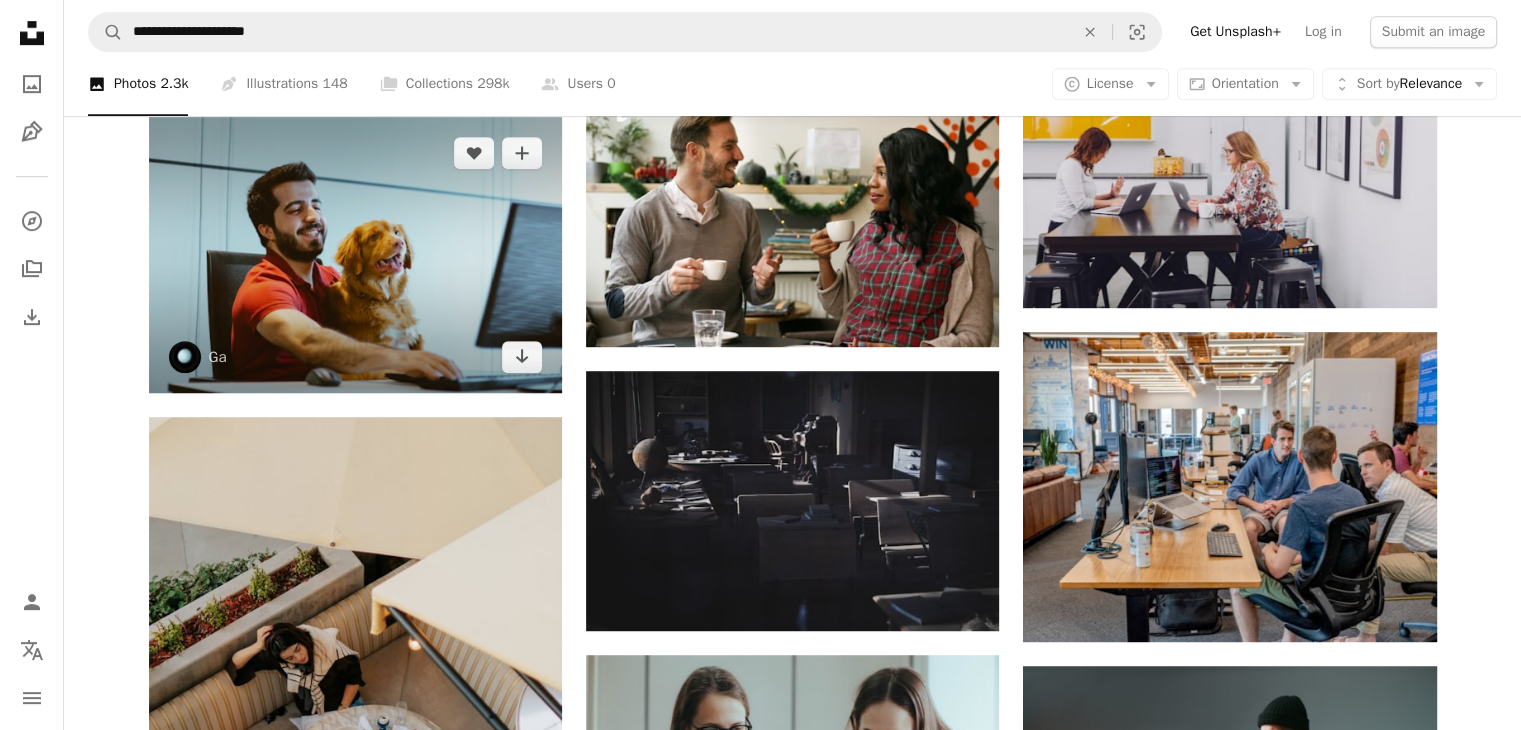 click at bounding box center [355, 254] 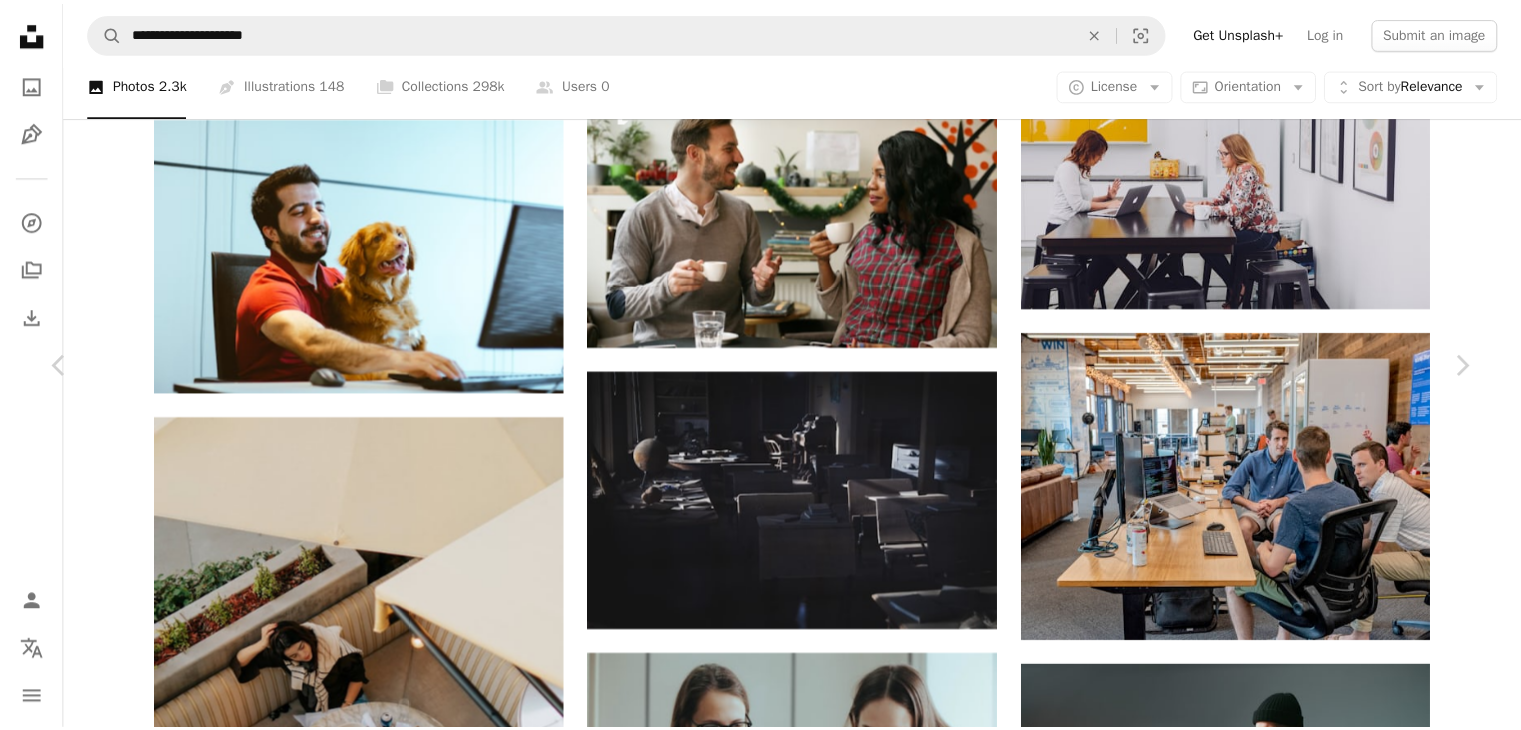 scroll, scrollTop: 5450, scrollLeft: 0, axis: vertical 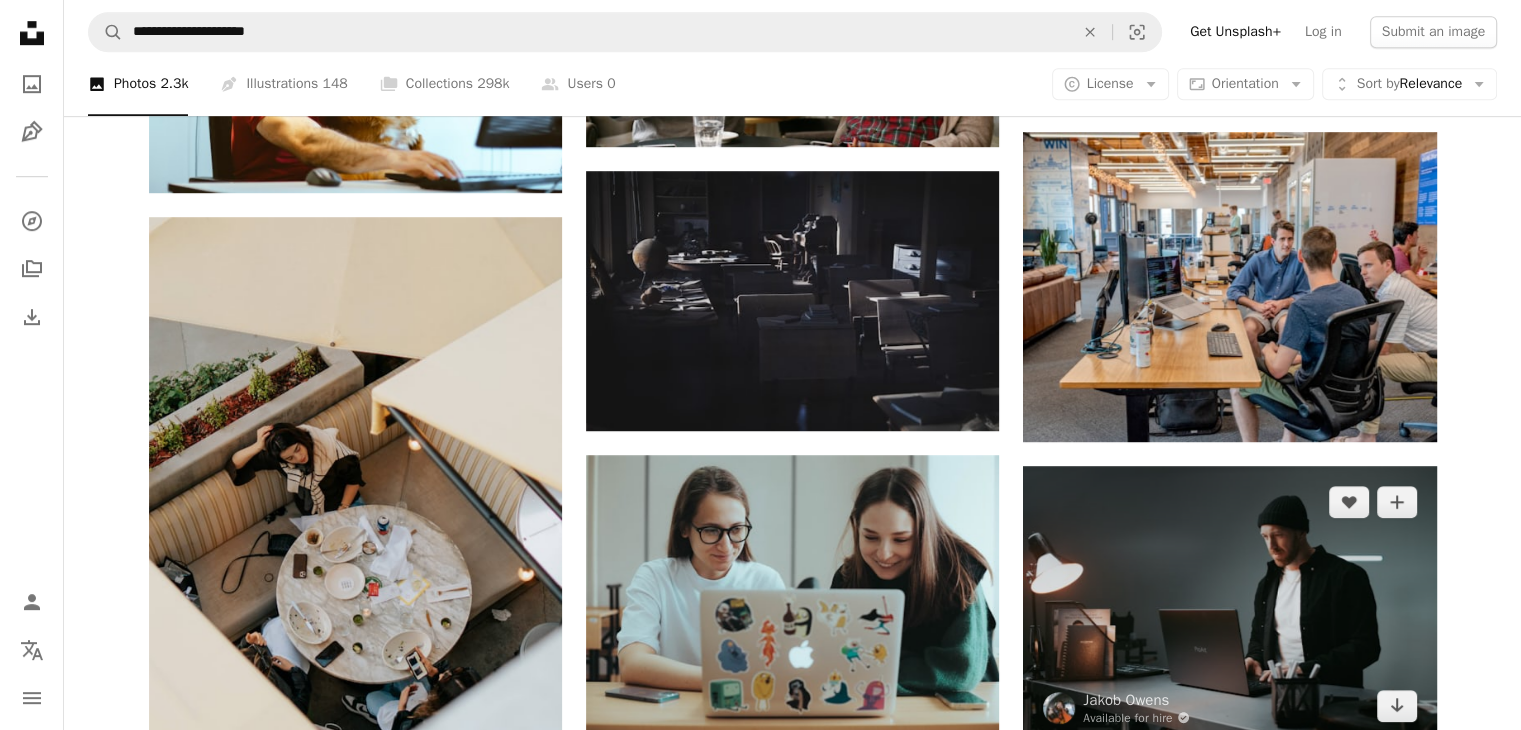 click at bounding box center [1229, 603] 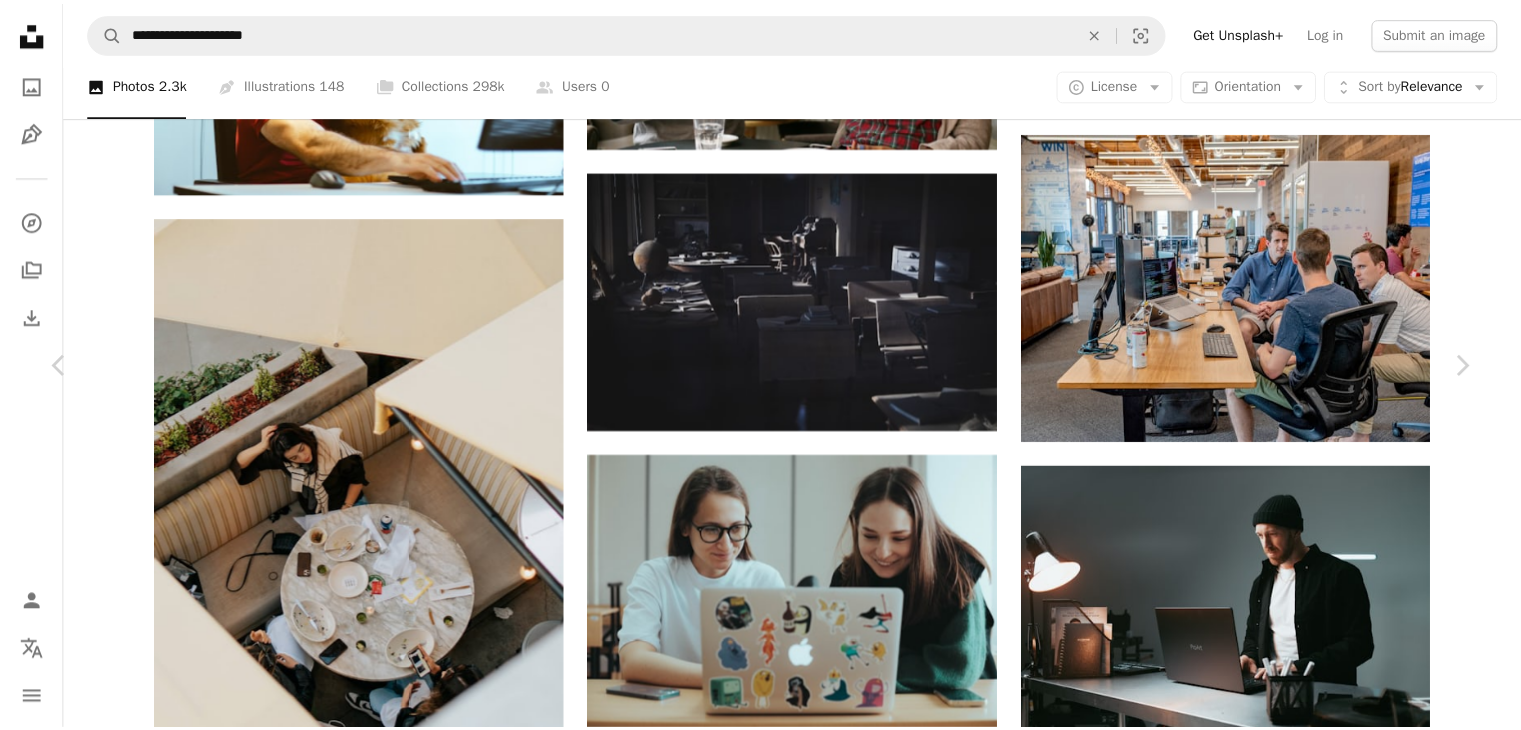 scroll, scrollTop: 4280, scrollLeft: 0, axis: vertical 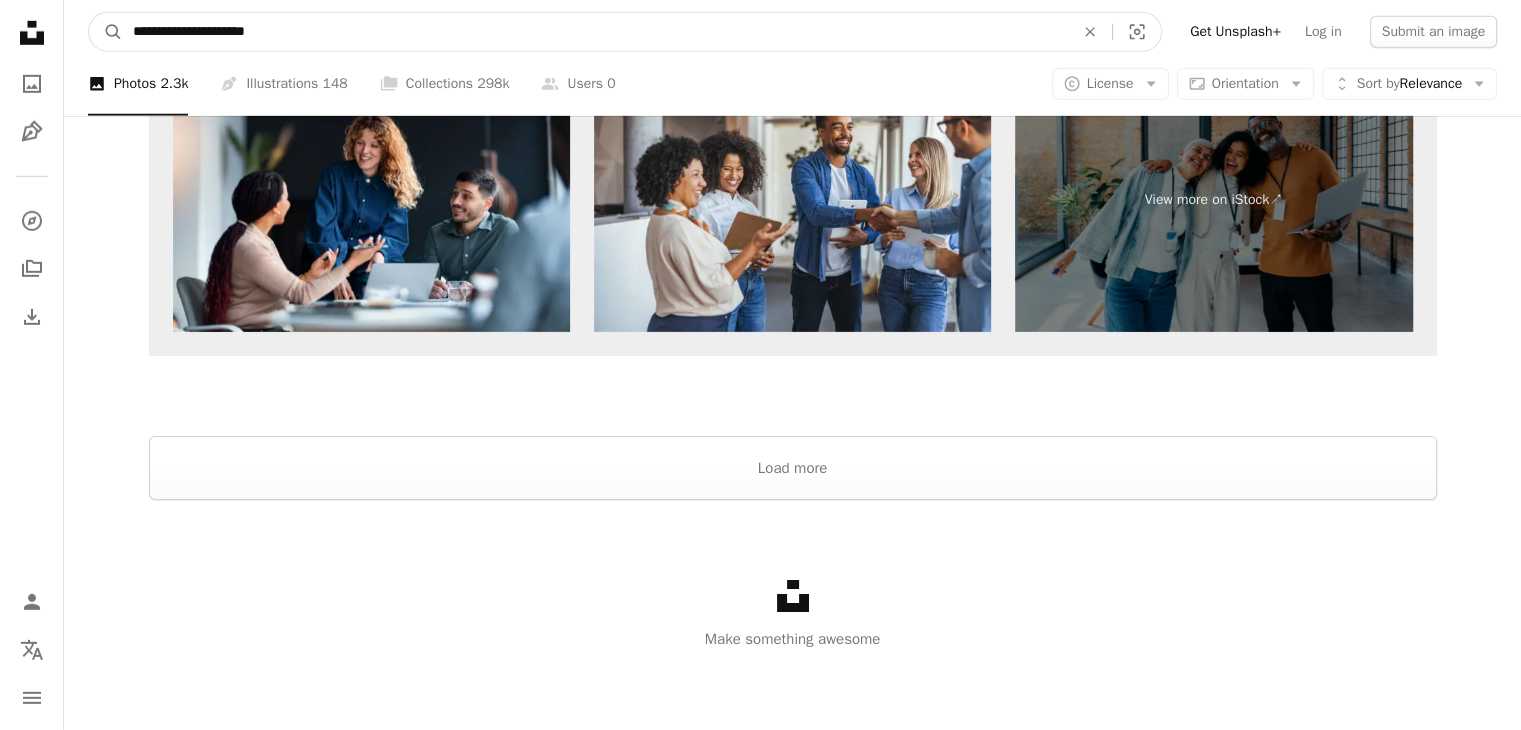 click on "**********" at bounding box center [595, 32] 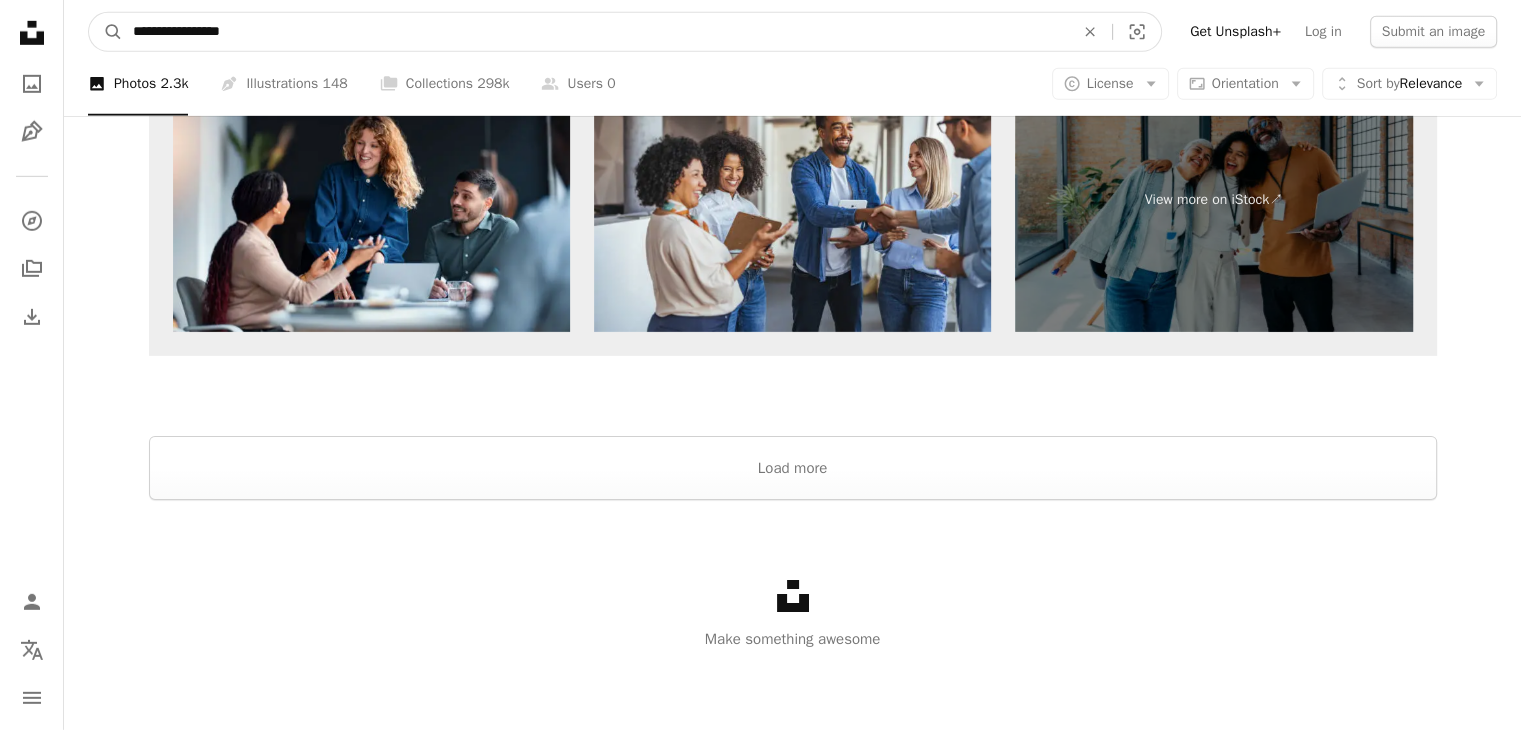 type on "**********" 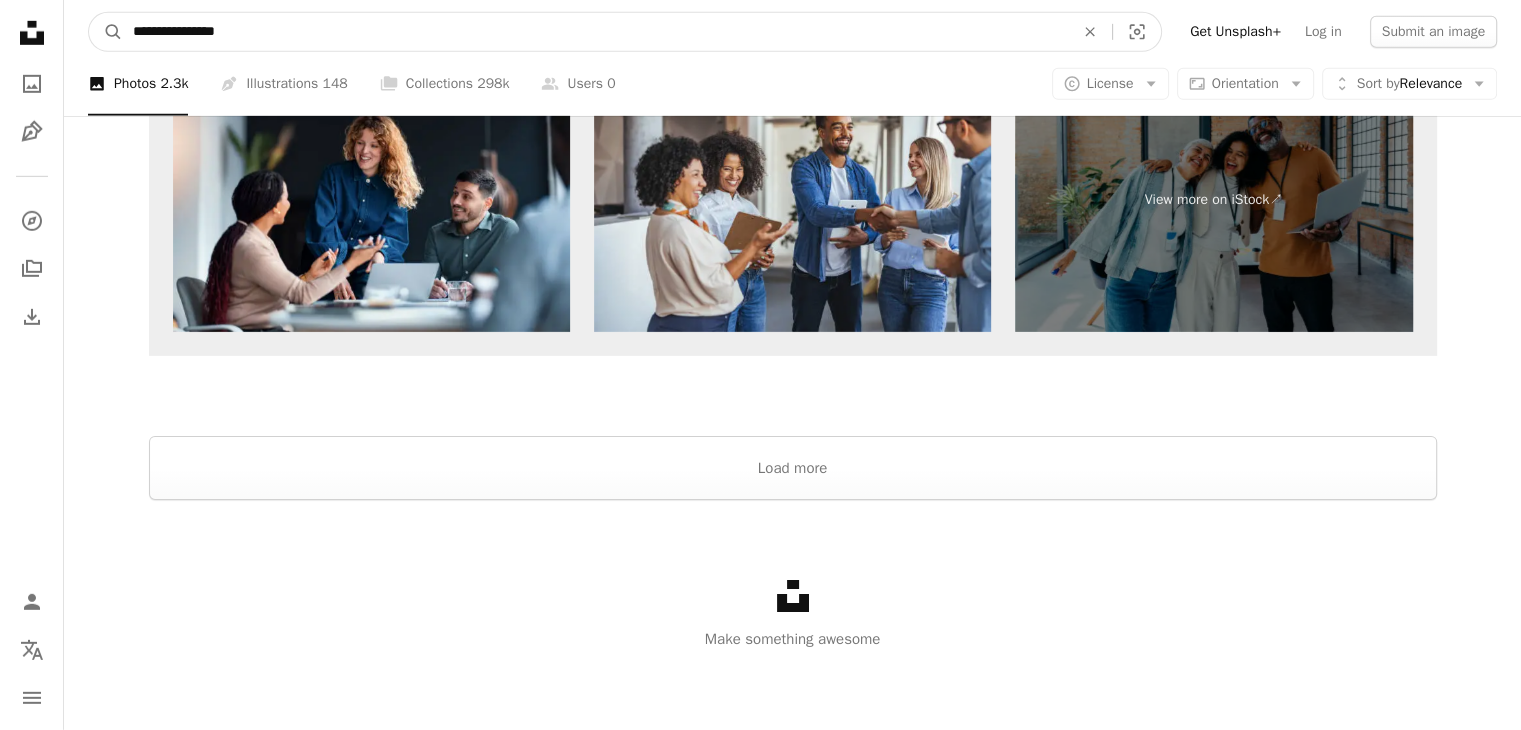 click on "A magnifying glass" at bounding box center [106, 32] 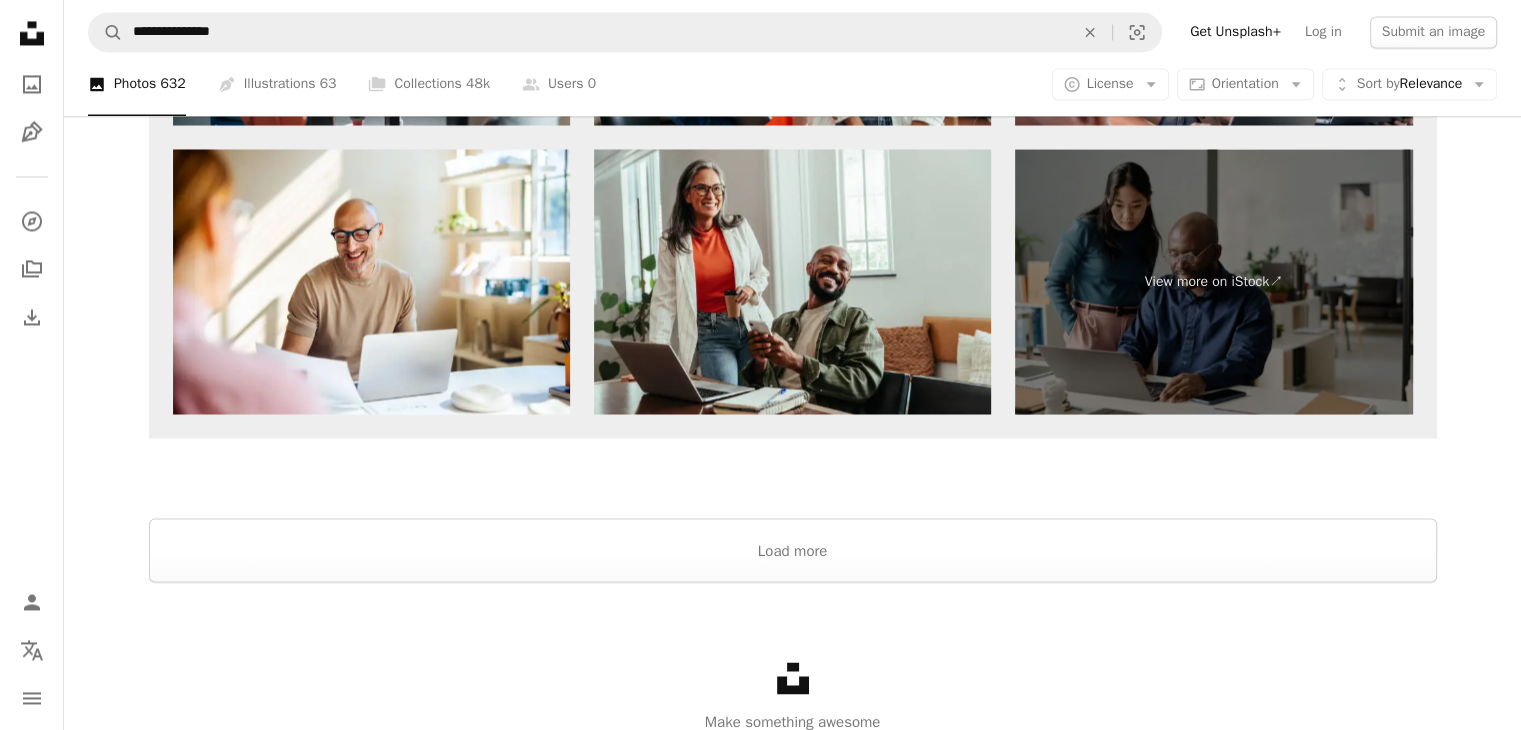 scroll, scrollTop: 3584, scrollLeft: 0, axis: vertical 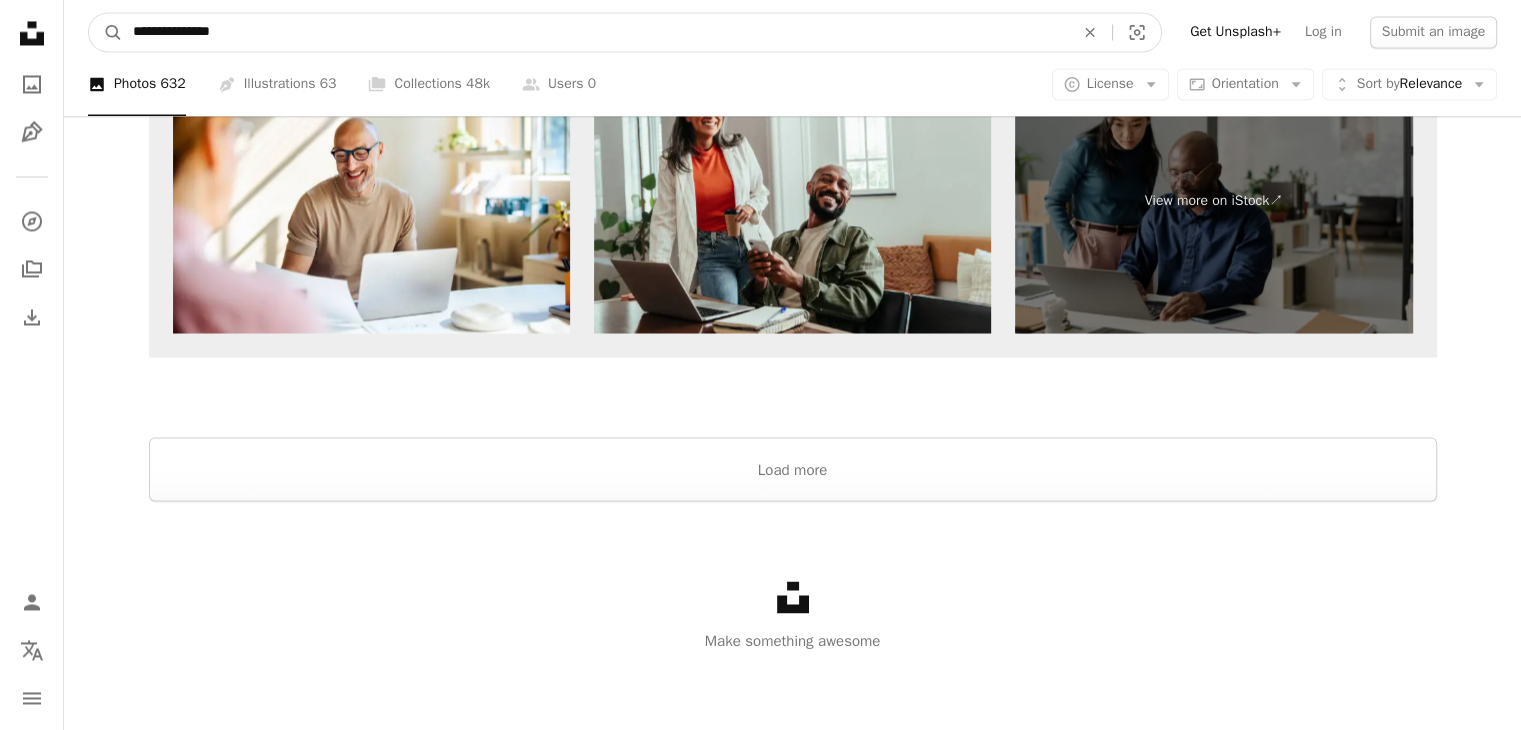 click on "**********" at bounding box center (595, 32) 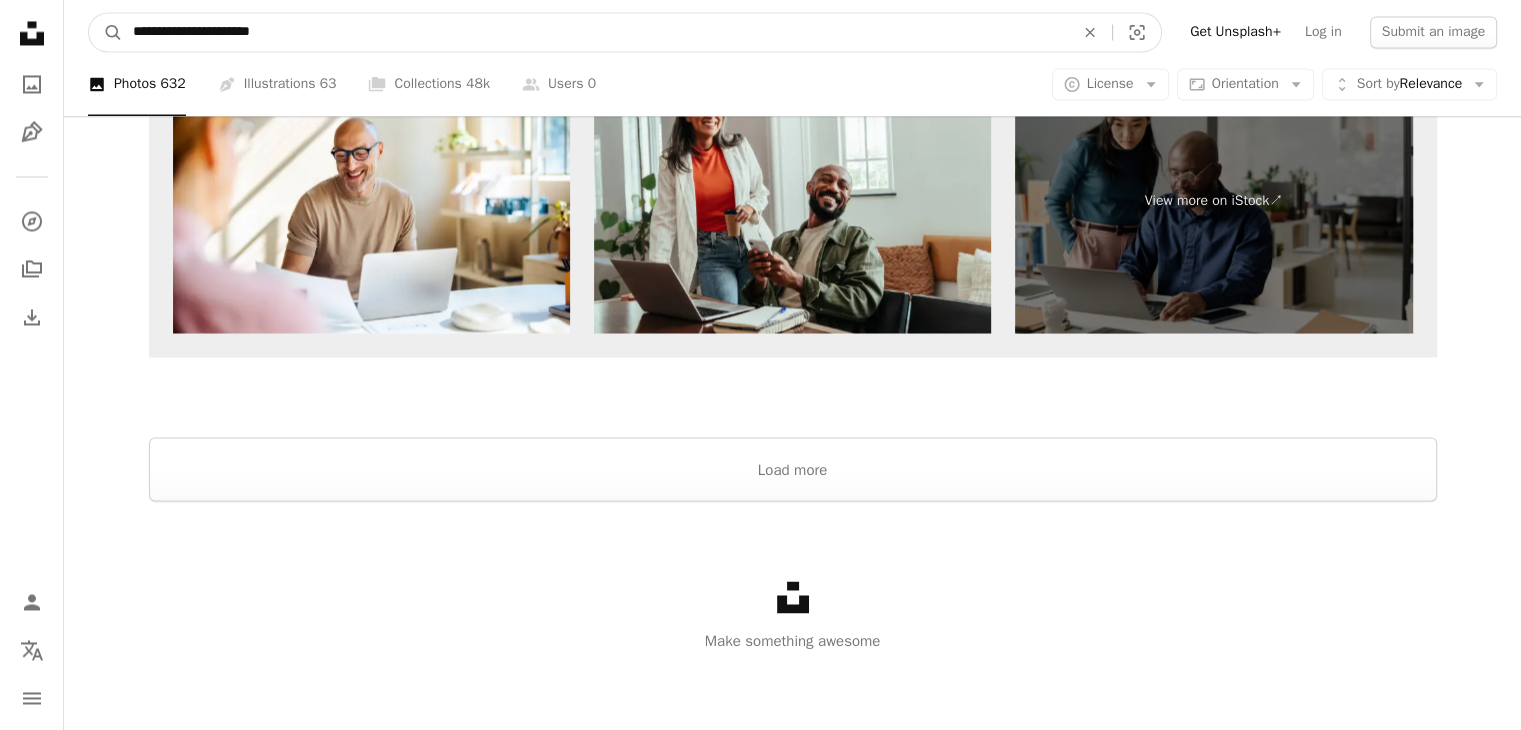type on "**********" 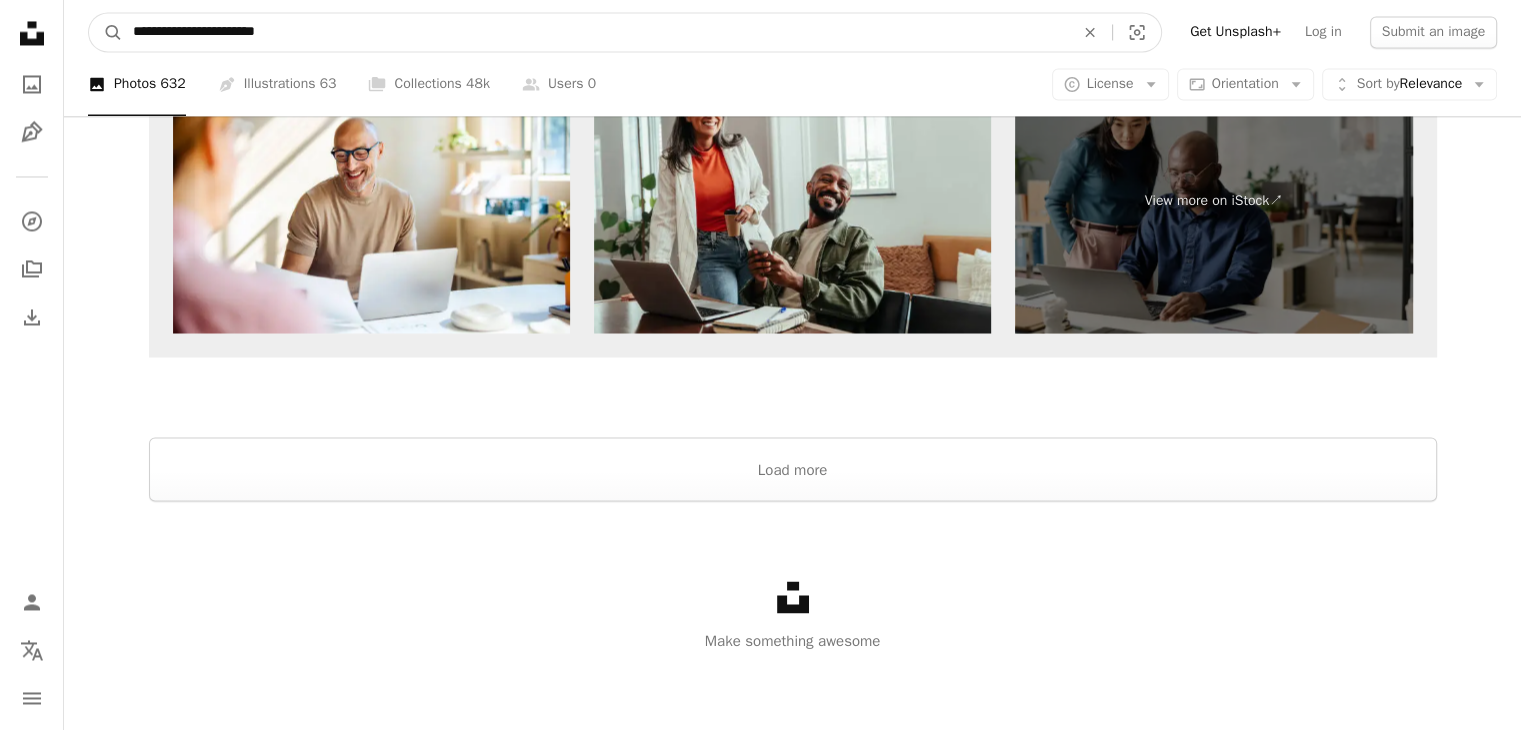 click on "A magnifying glass" at bounding box center (106, 32) 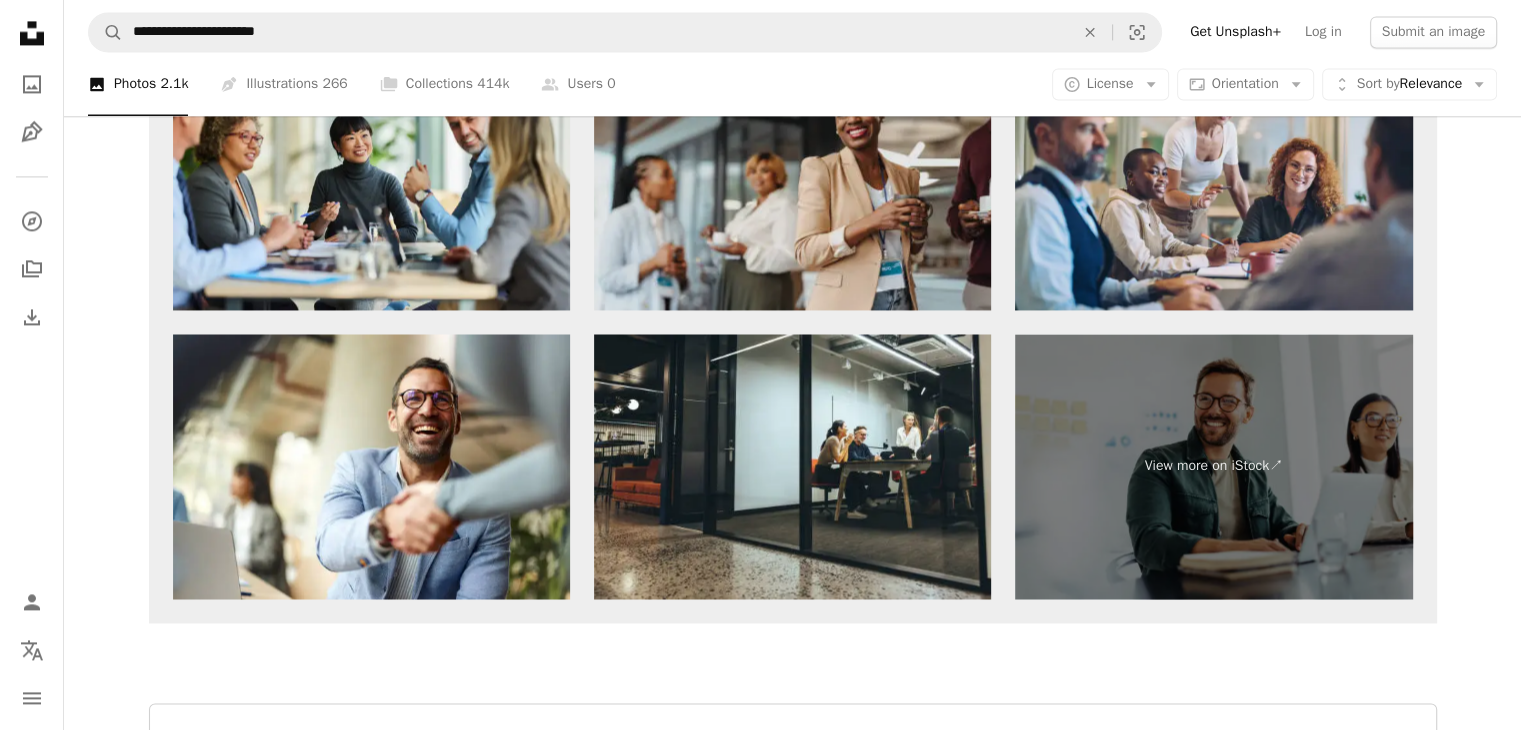 scroll, scrollTop: 3300, scrollLeft: 0, axis: vertical 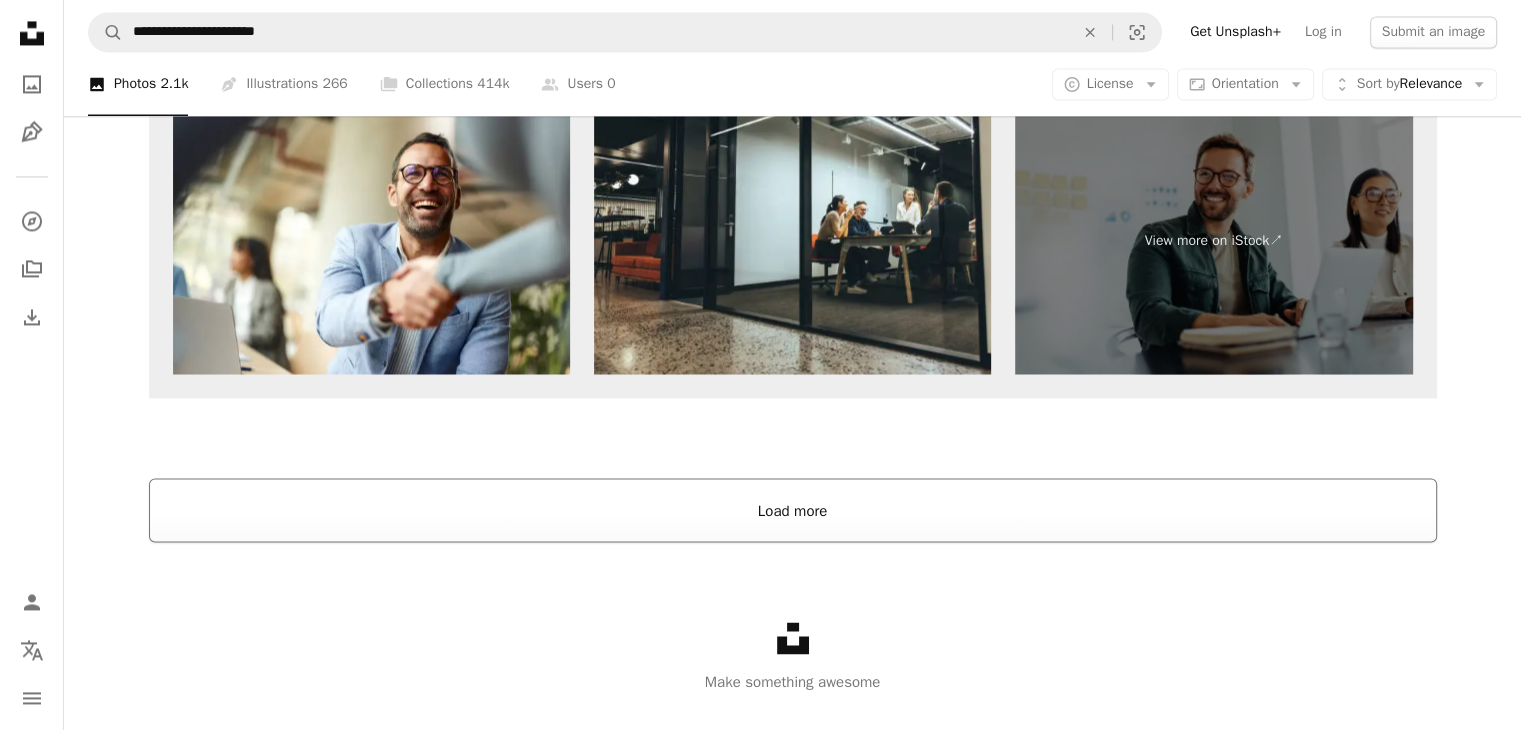 click on "Load more" at bounding box center [793, 510] 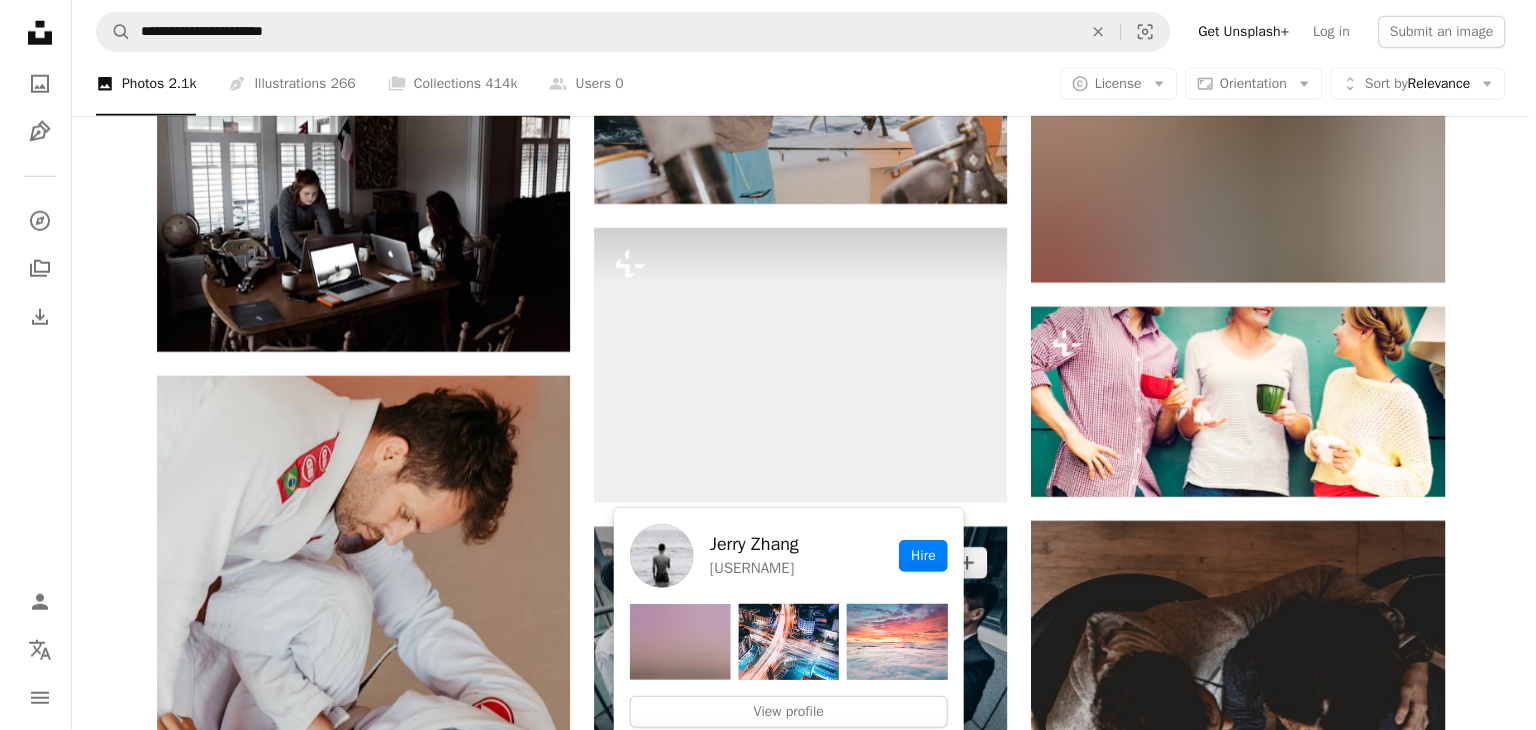 scroll, scrollTop: 5500, scrollLeft: 0, axis: vertical 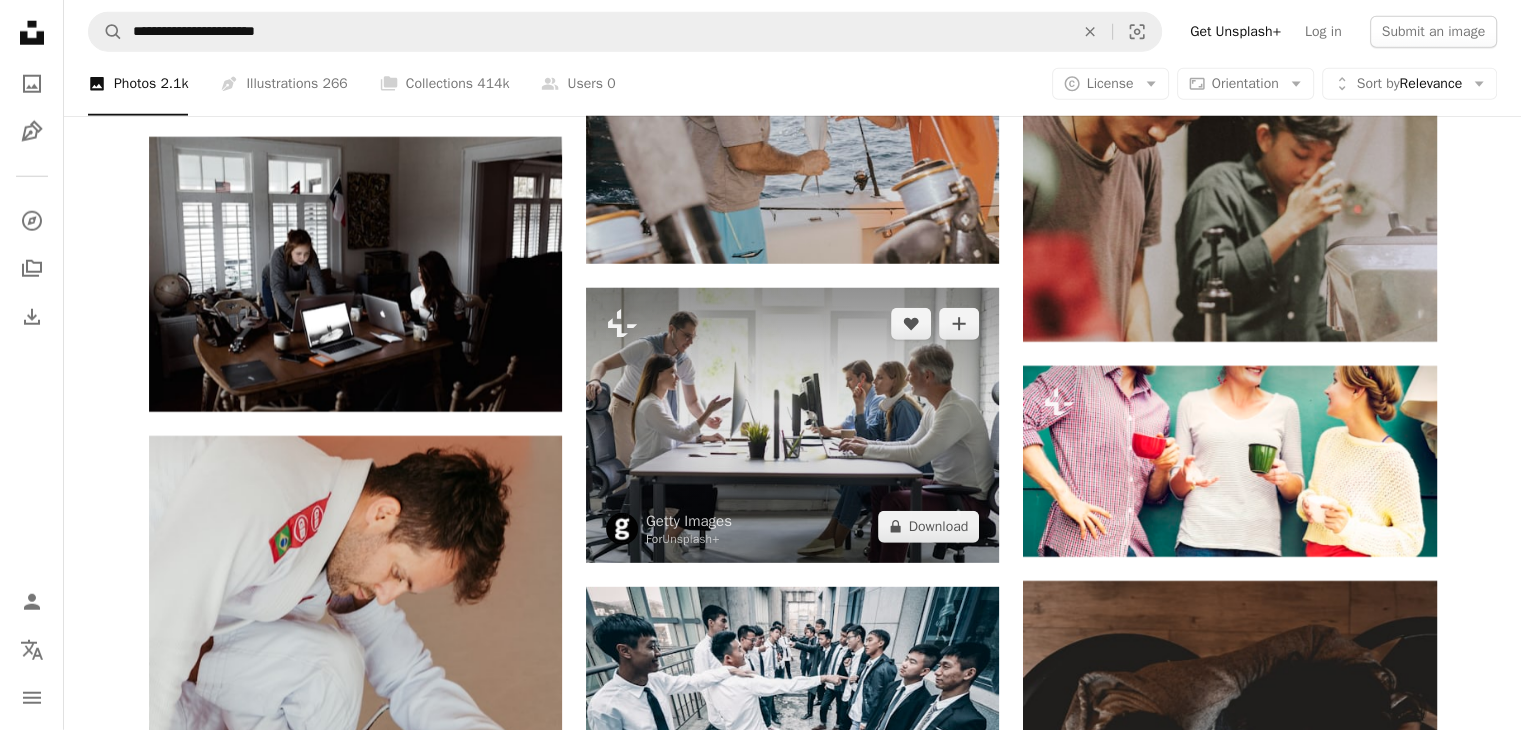 click at bounding box center [792, 425] 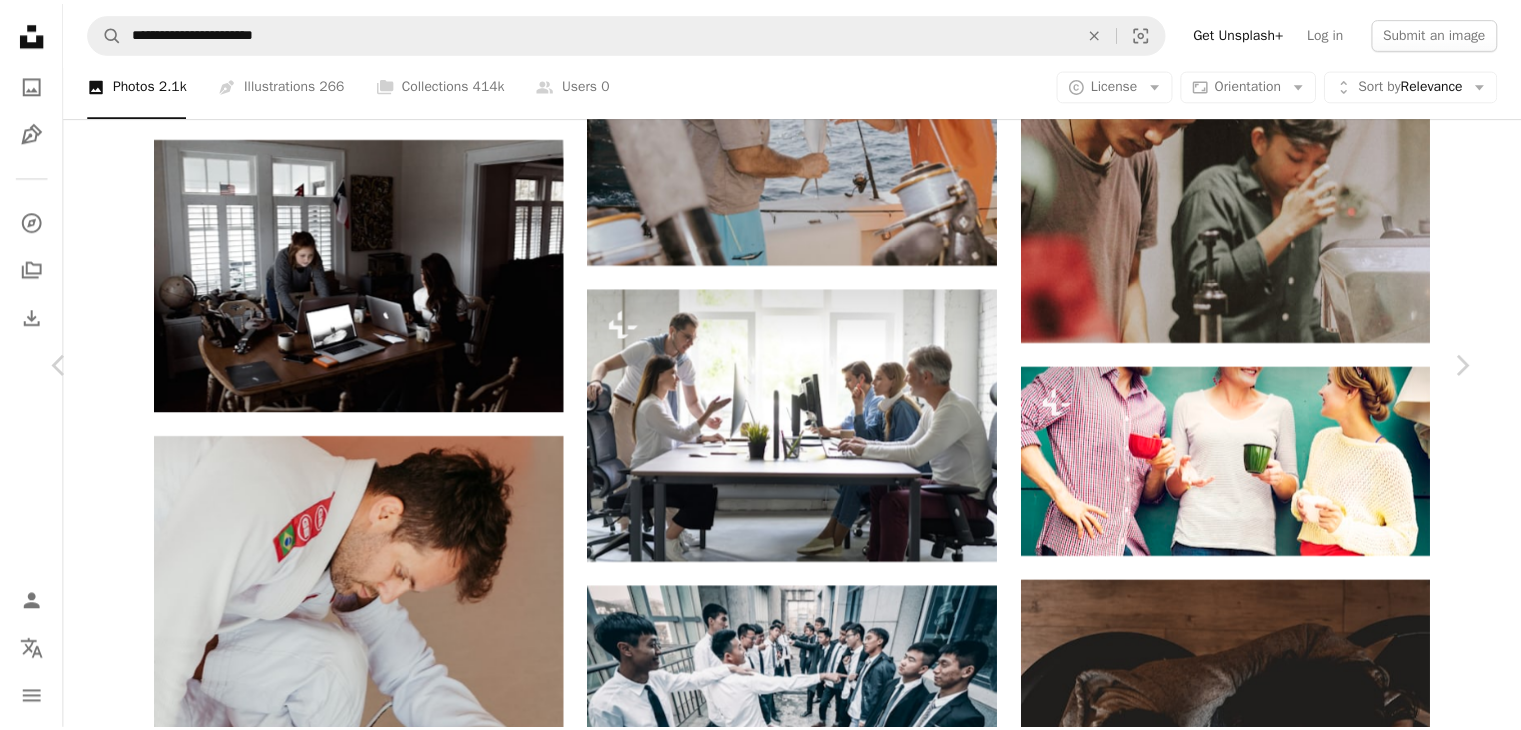 scroll, scrollTop: 4353, scrollLeft: 0, axis: vertical 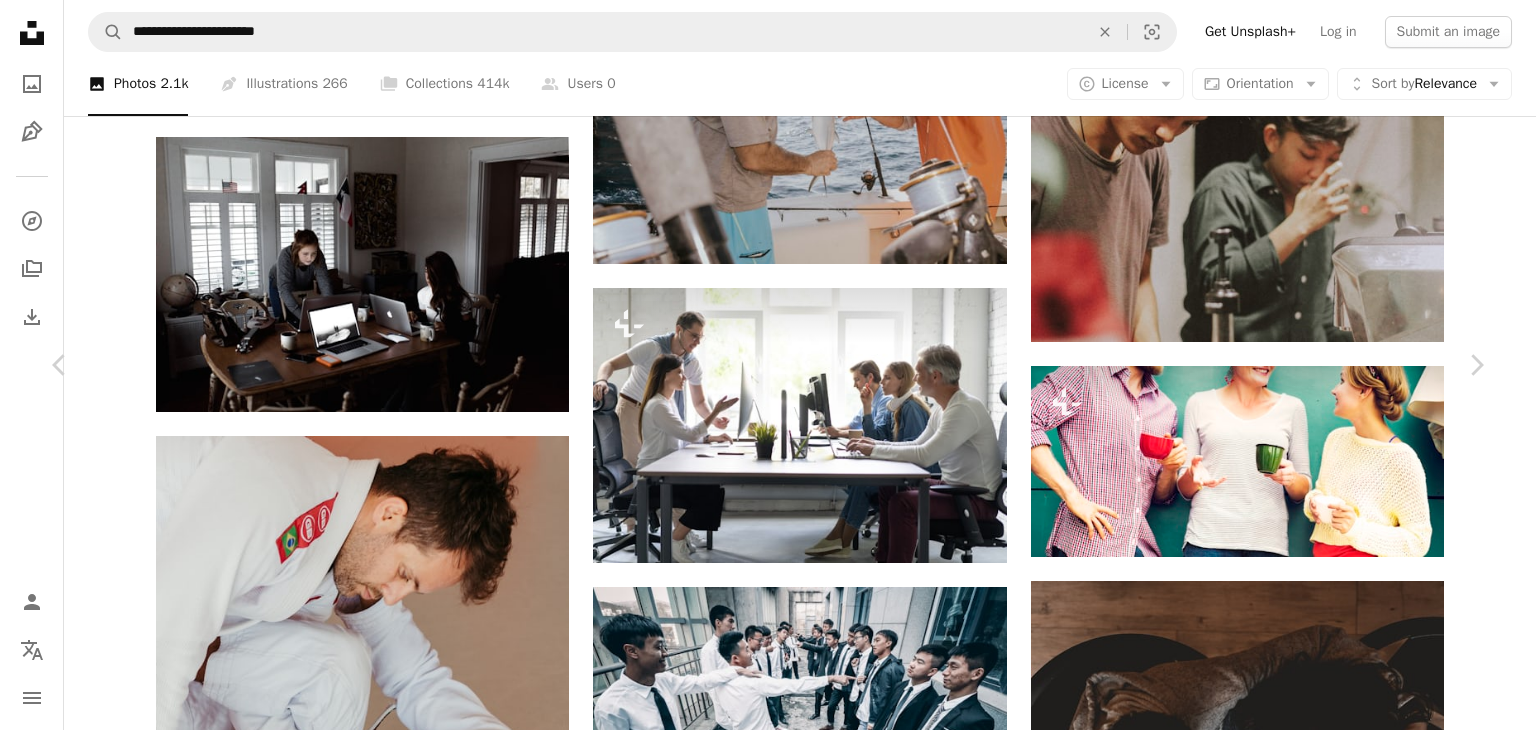 click on "An X shape" at bounding box center [20, 20] 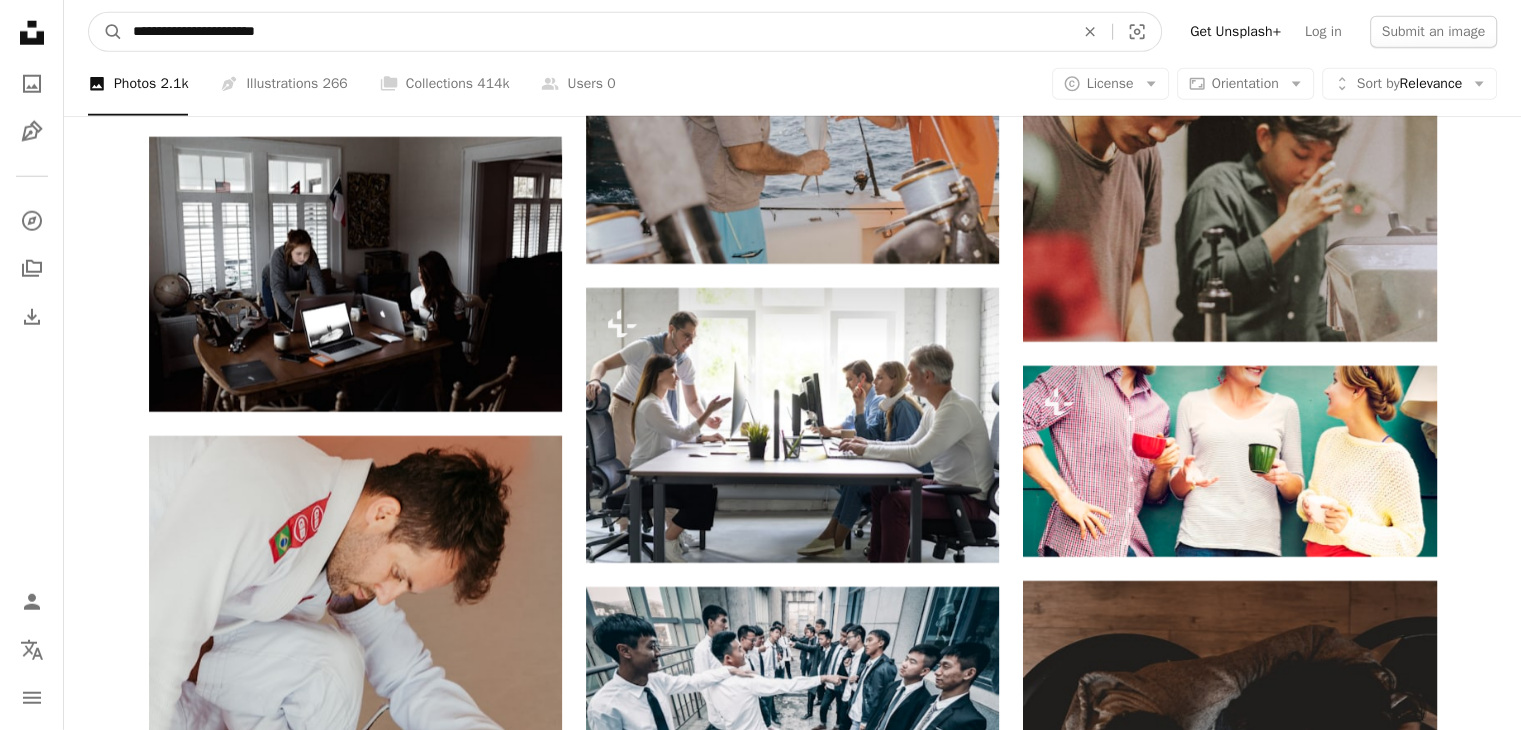 click on "**********" at bounding box center (595, 32) 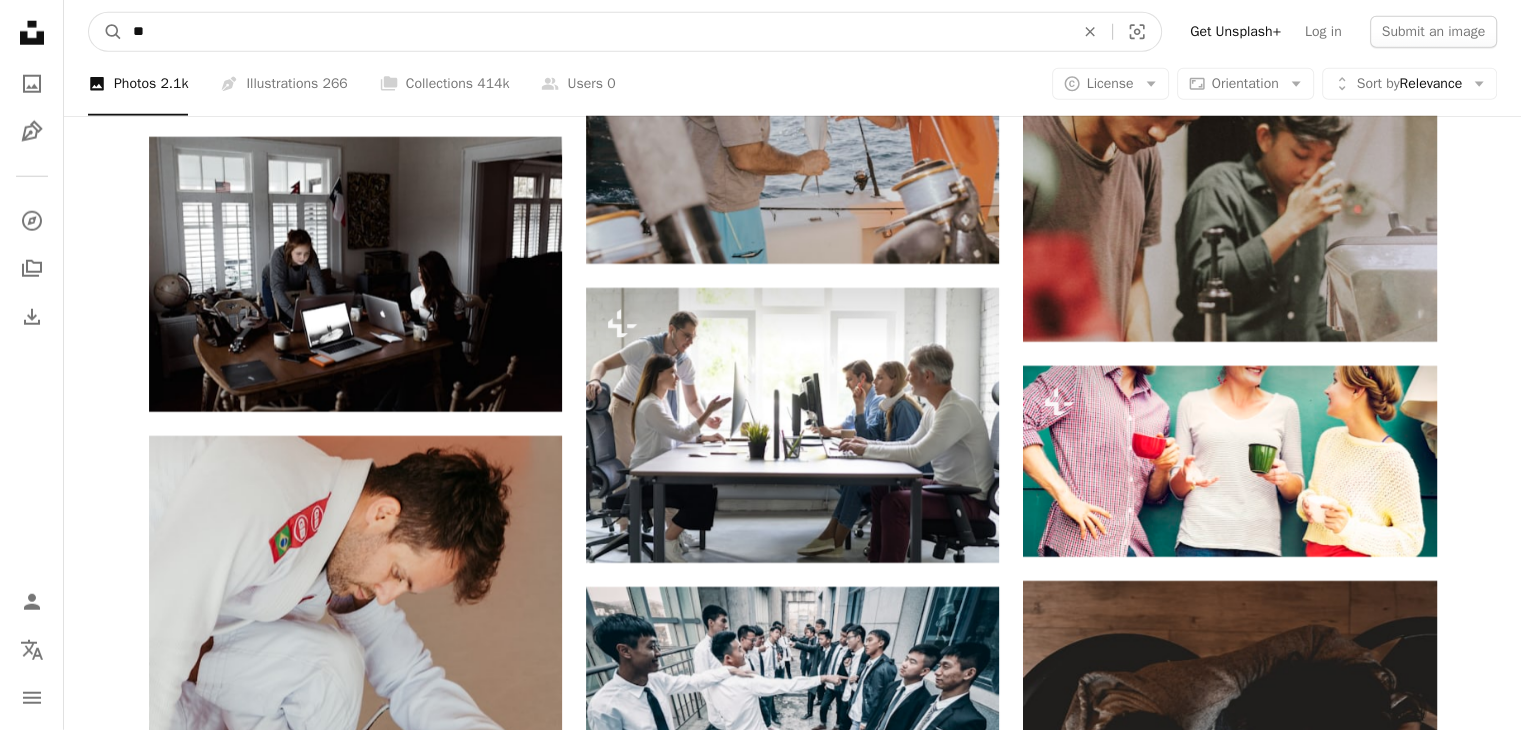 type on "*" 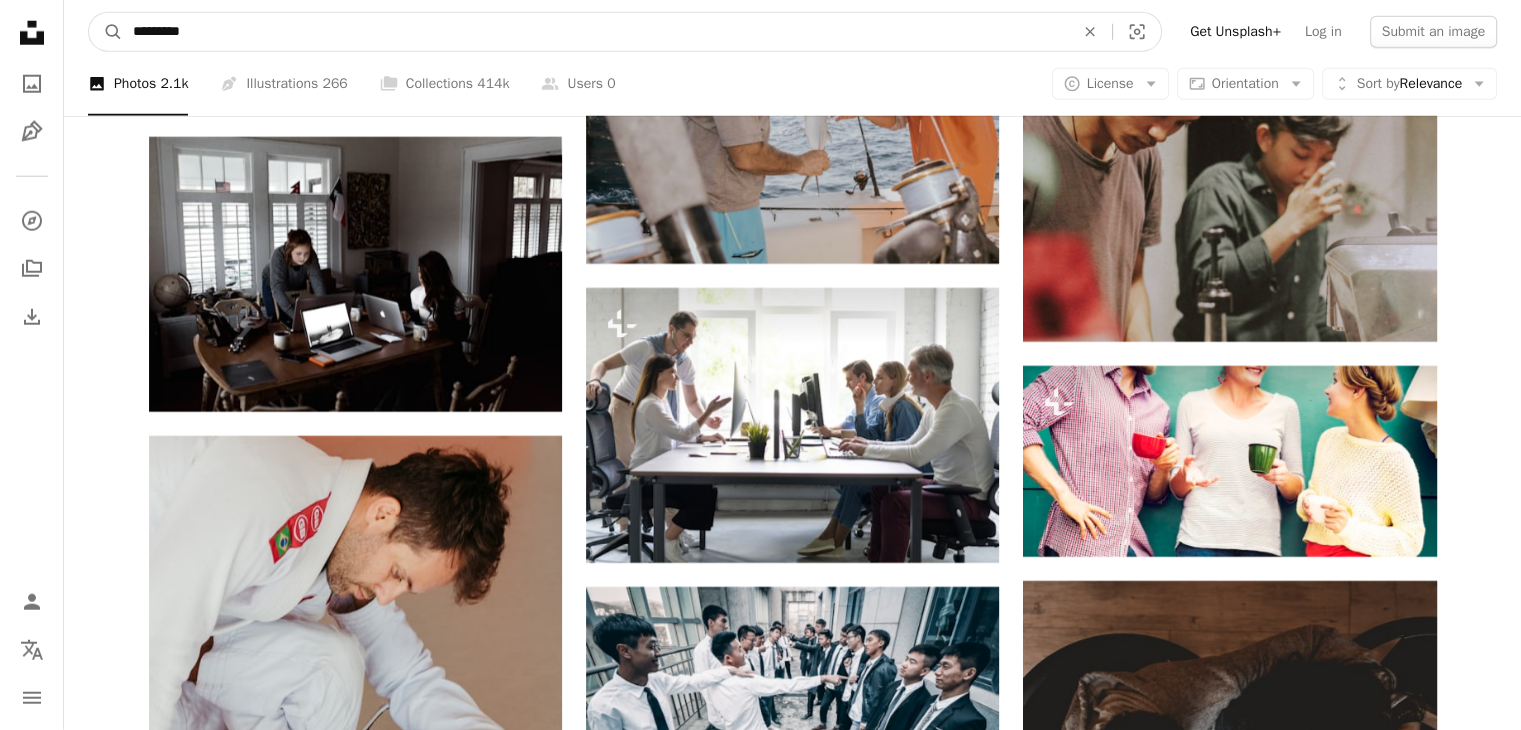 type on "**********" 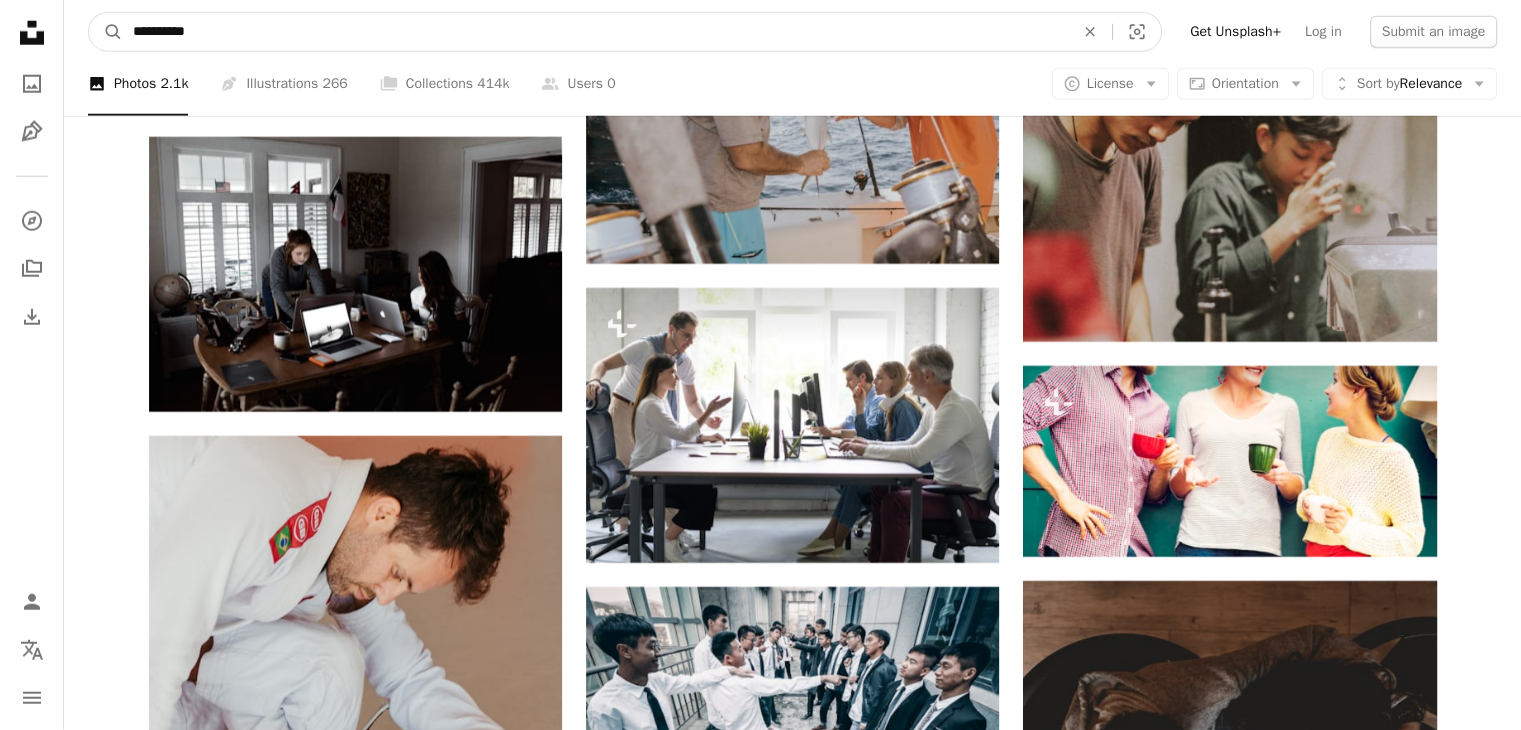 click on "A magnifying glass" at bounding box center (106, 32) 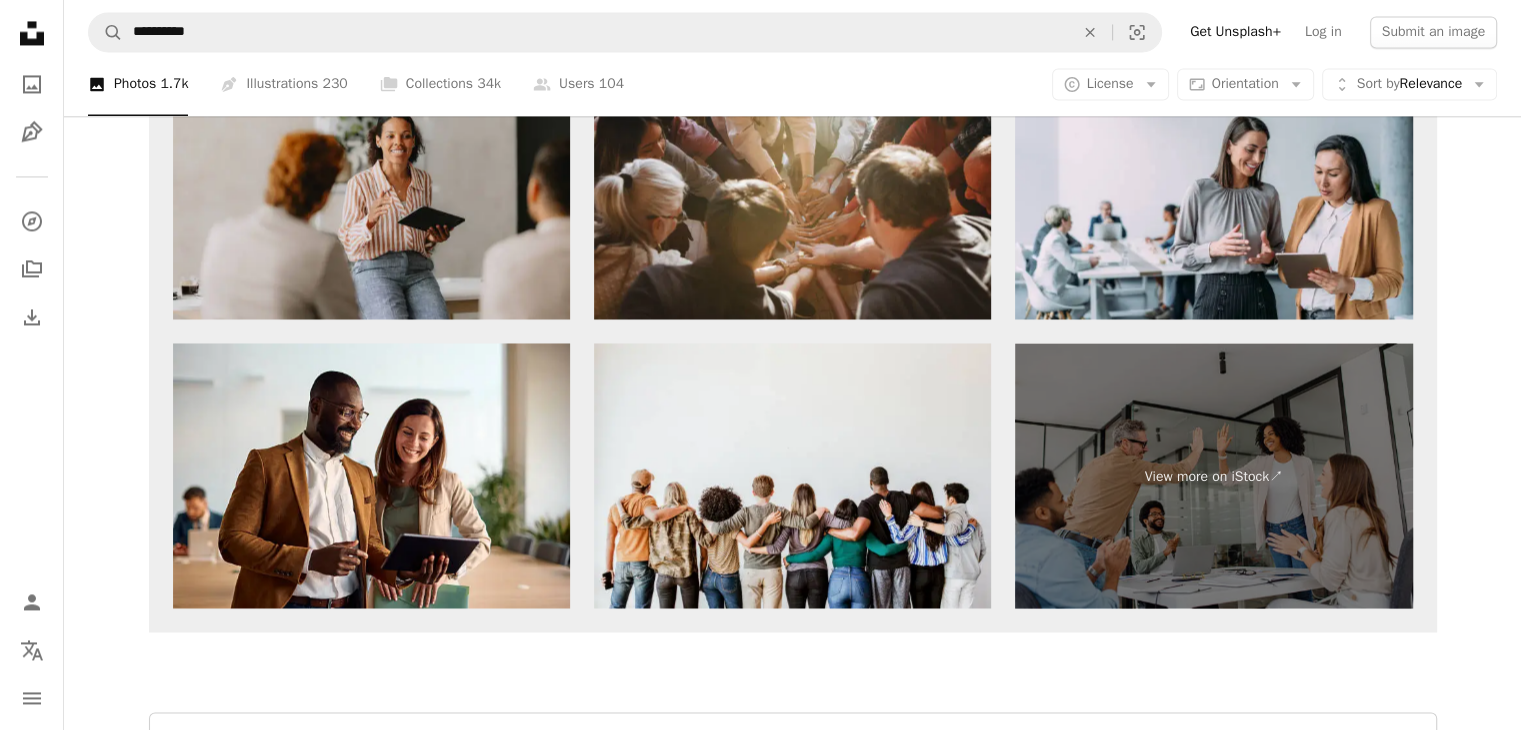 scroll, scrollTop: 3600, scrollLeft: 0, axis: vertical 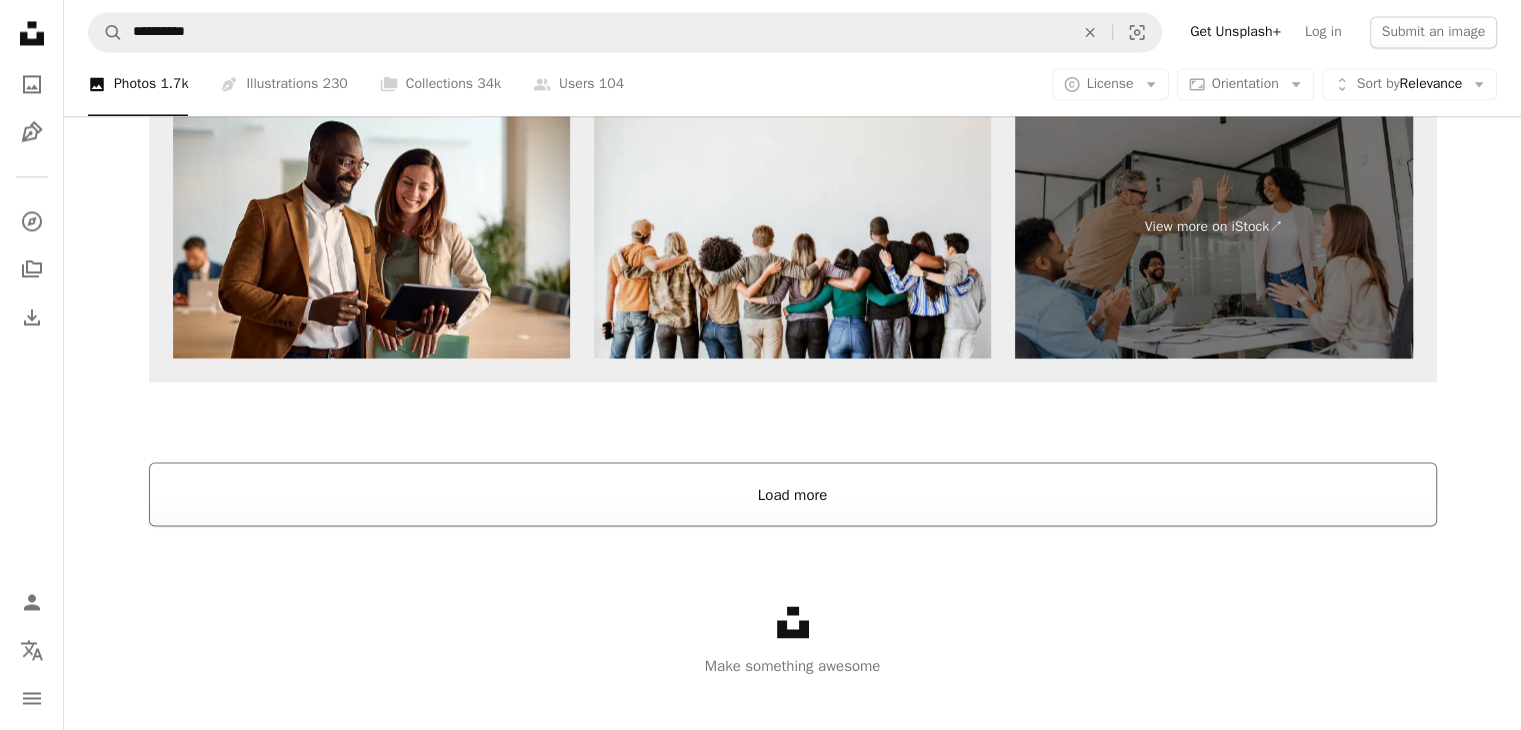 click on "Load more" at bounding box center [793, 494] 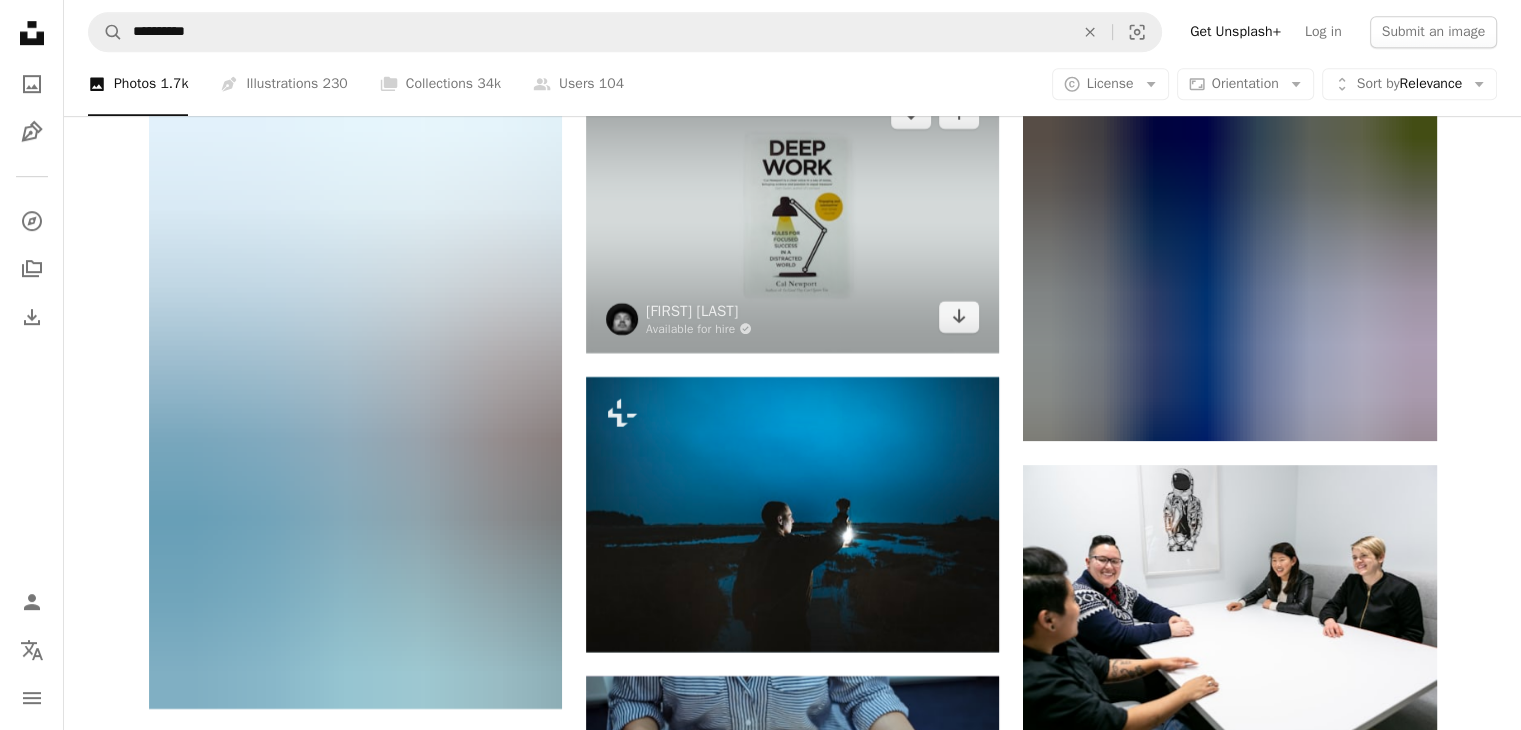 scroll, scrollTop: 9000, scrollLeft: 0, axis: vertical 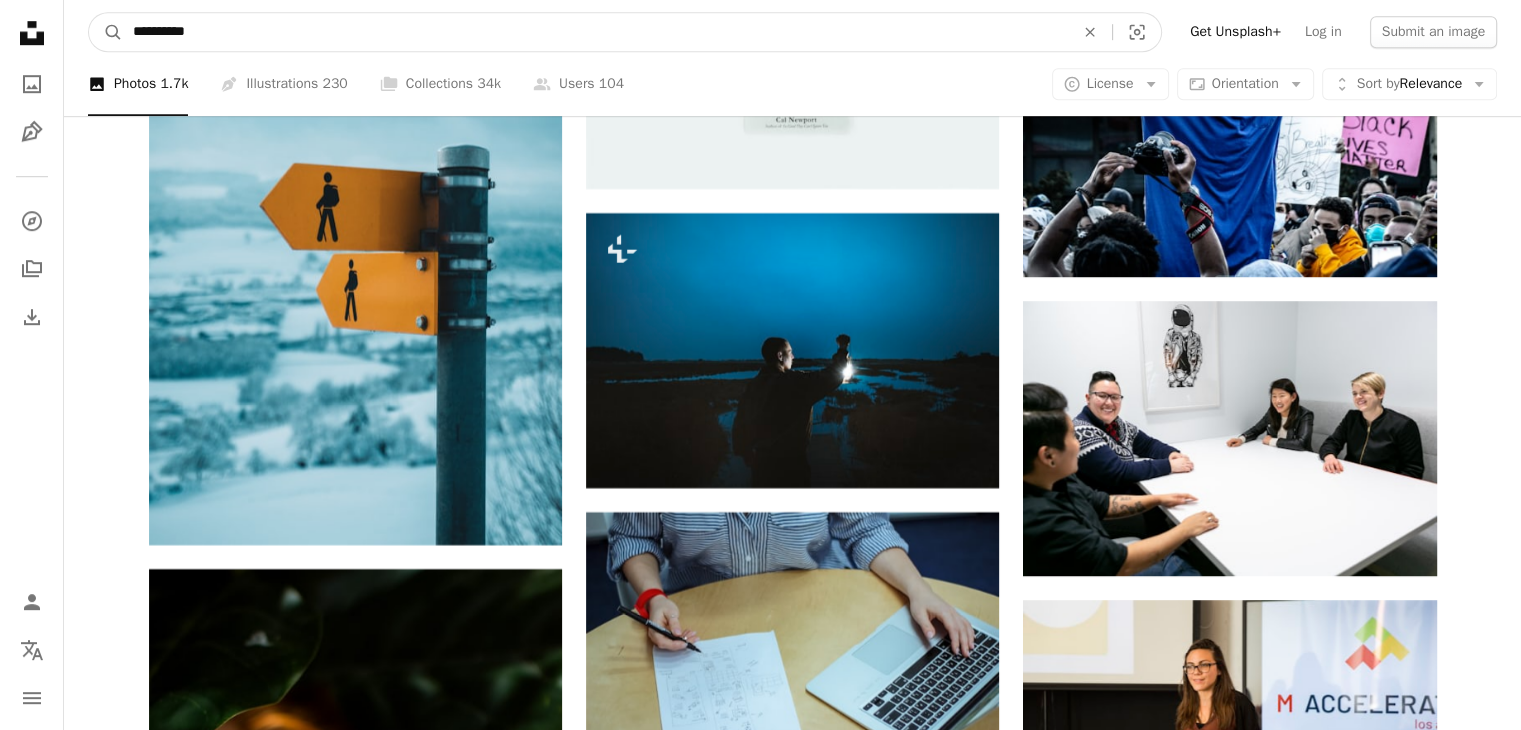 click on "**********" at bounding box center [595, 32] 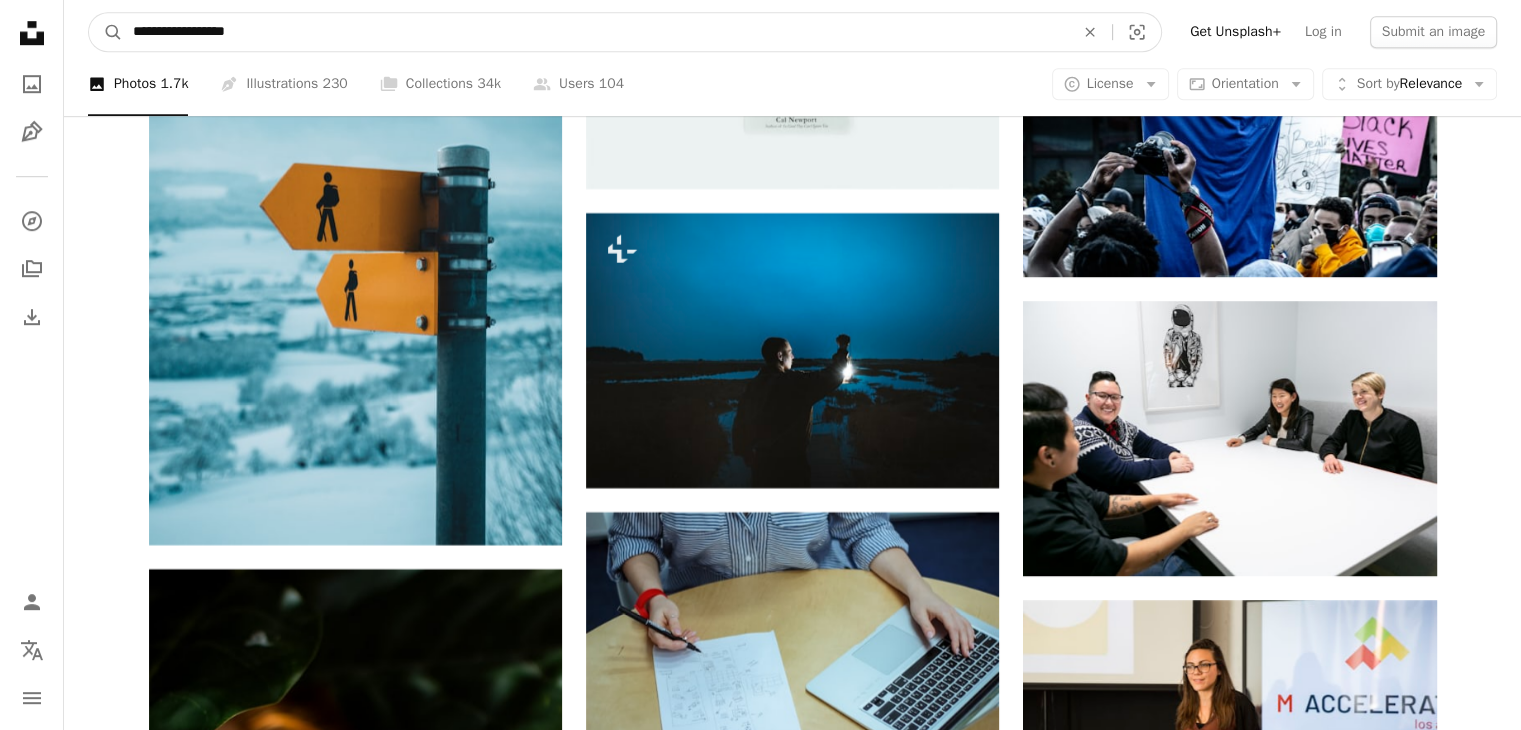 type on "**********" 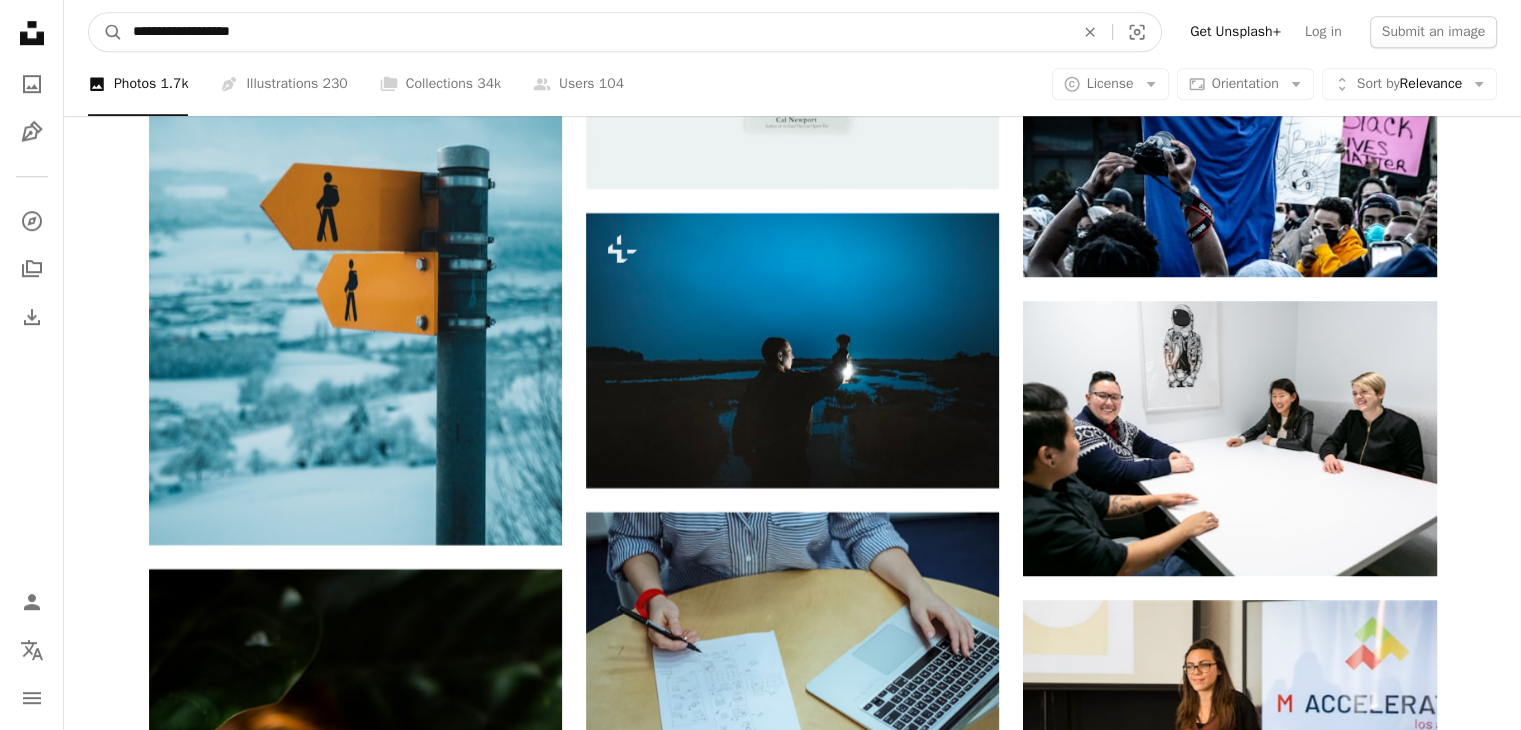 click on "A magnifying glass" at bounding box center [106, 32] 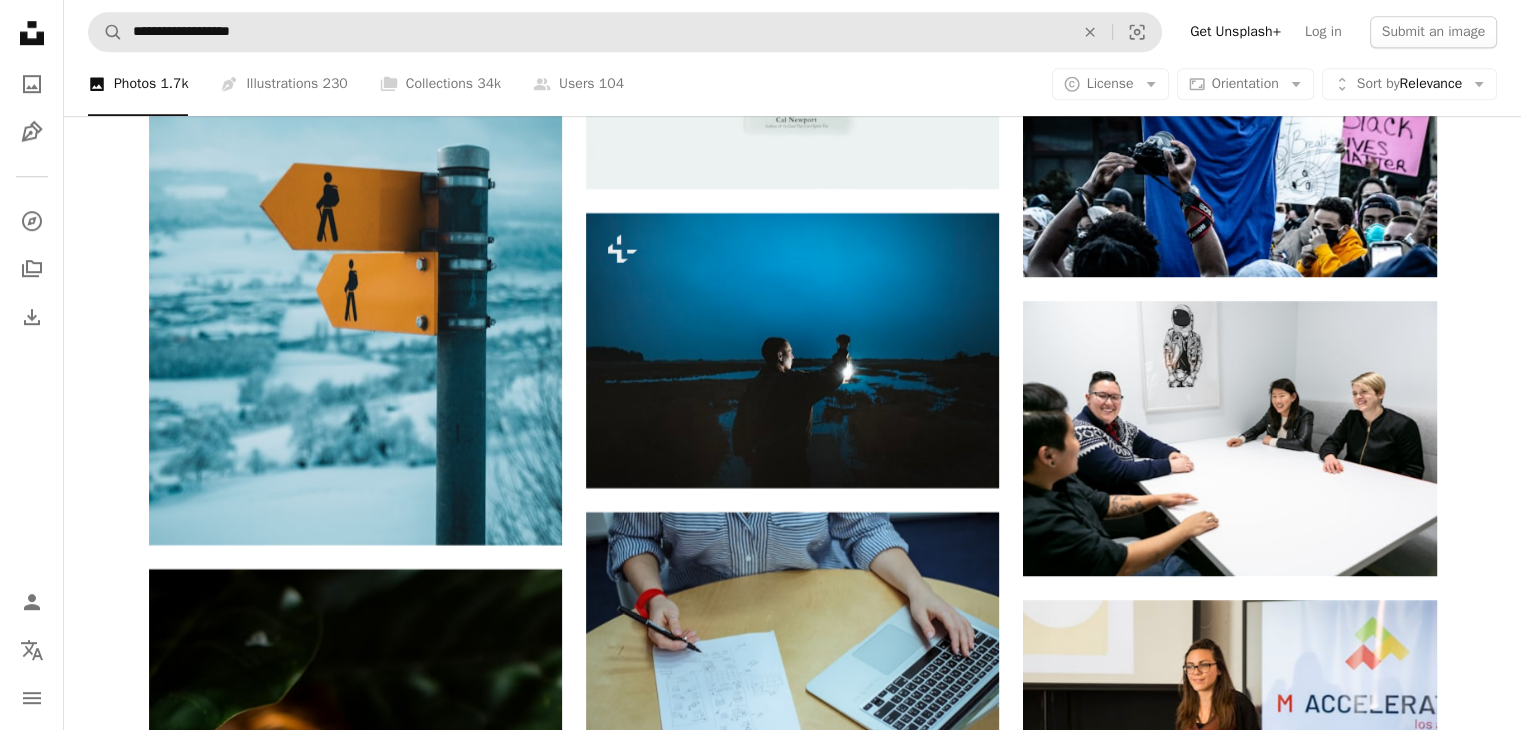 scroll, scrollTop: 0, scrollLeft: 0, axis: both 